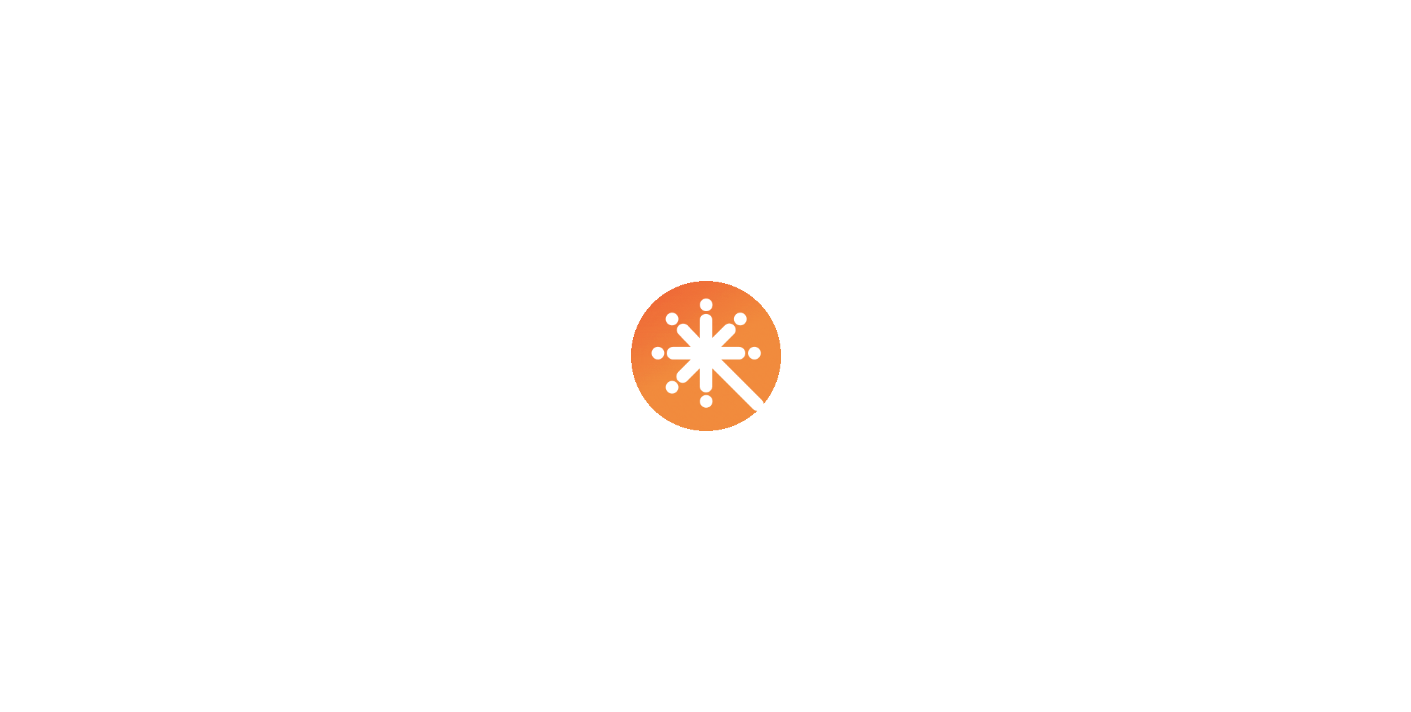 scroll, scrollTop: 0, scrollLeft: 0, axis: both 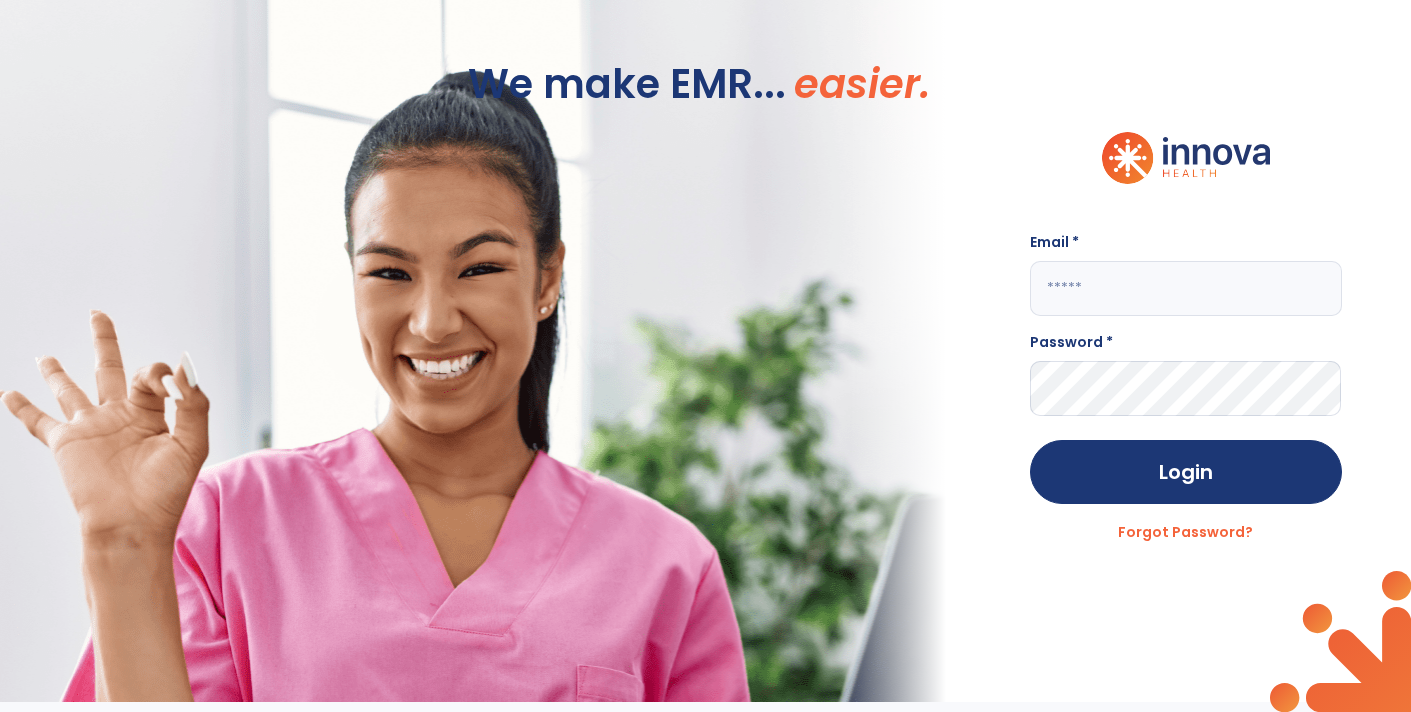 type on "**********" 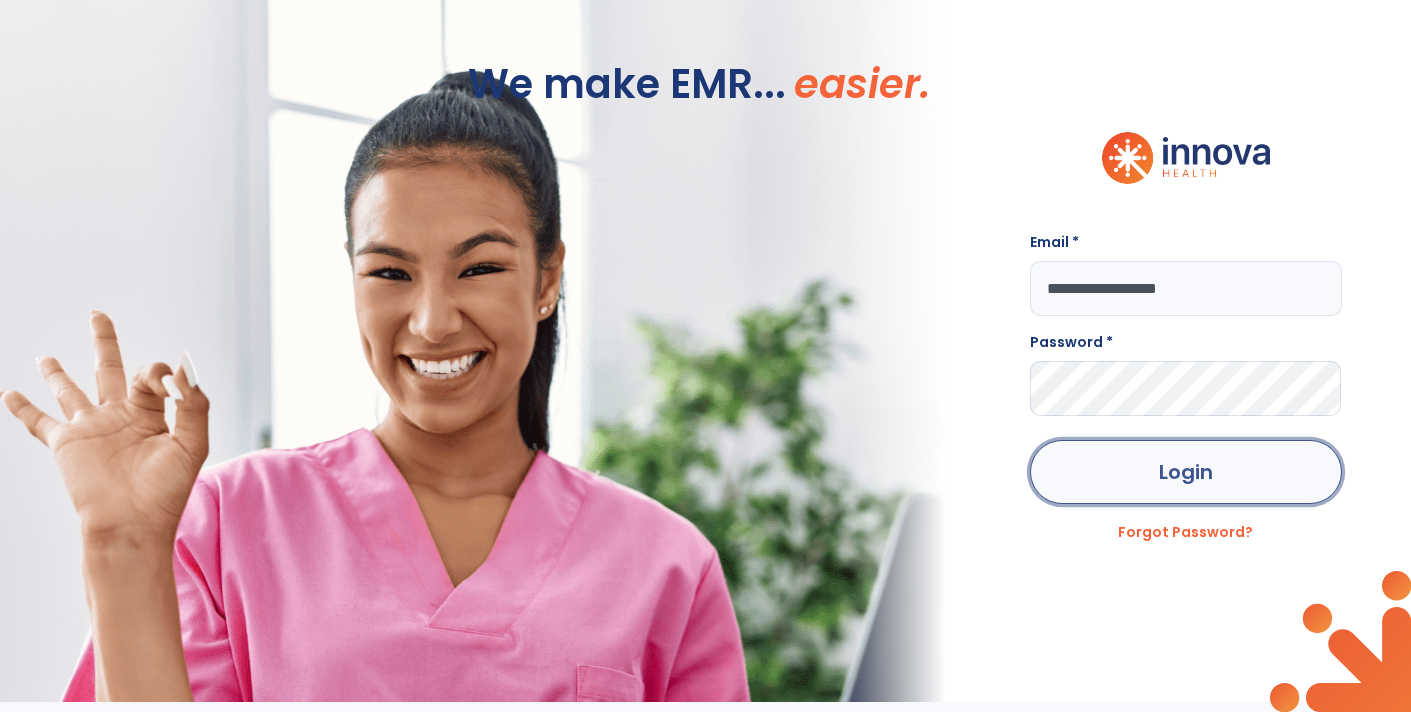 click on "Login" 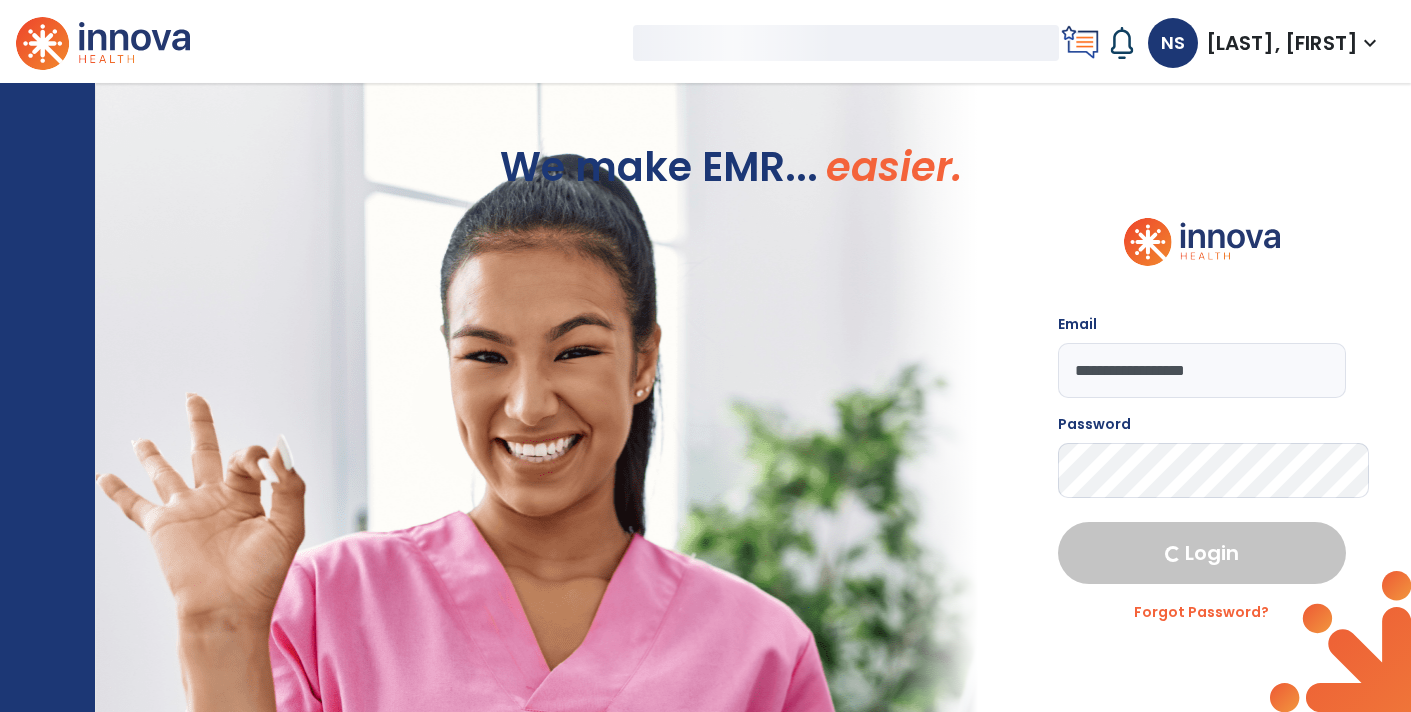 select on "****" 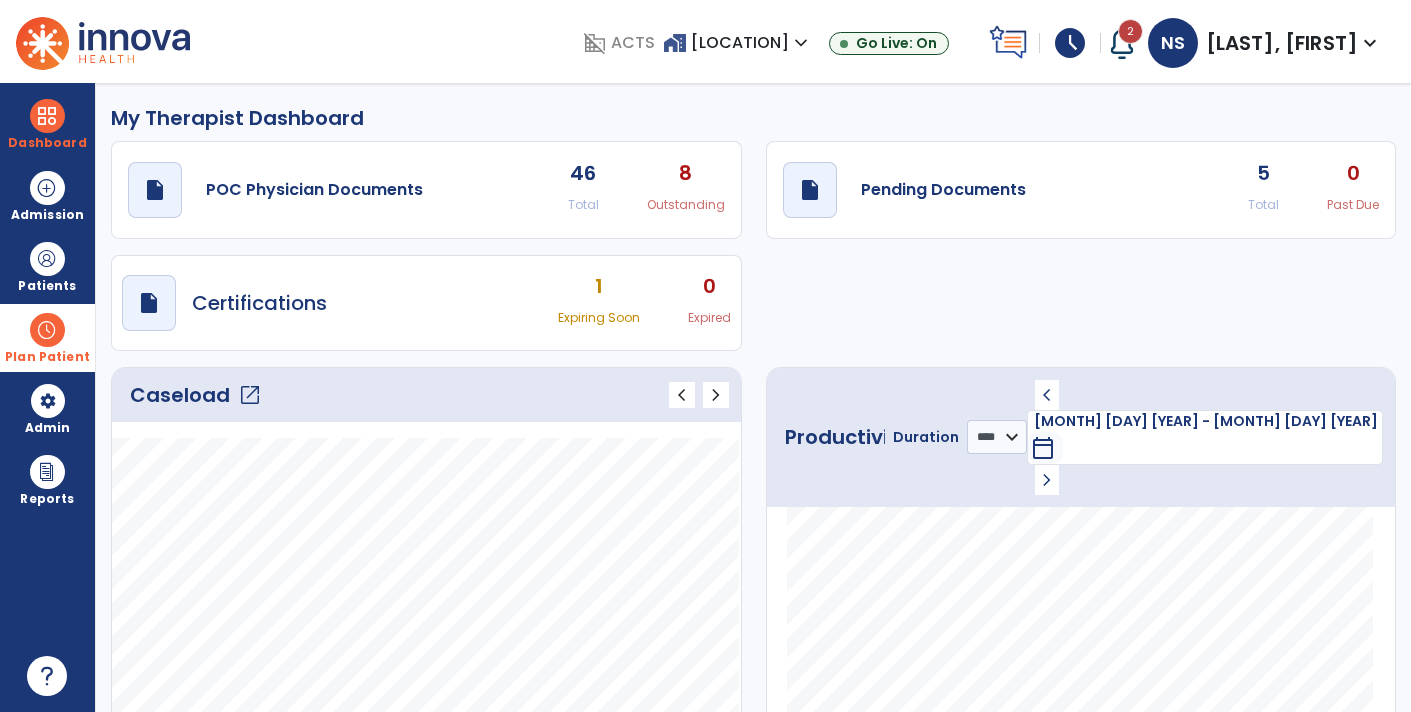 click at bounding box center [47, 330] 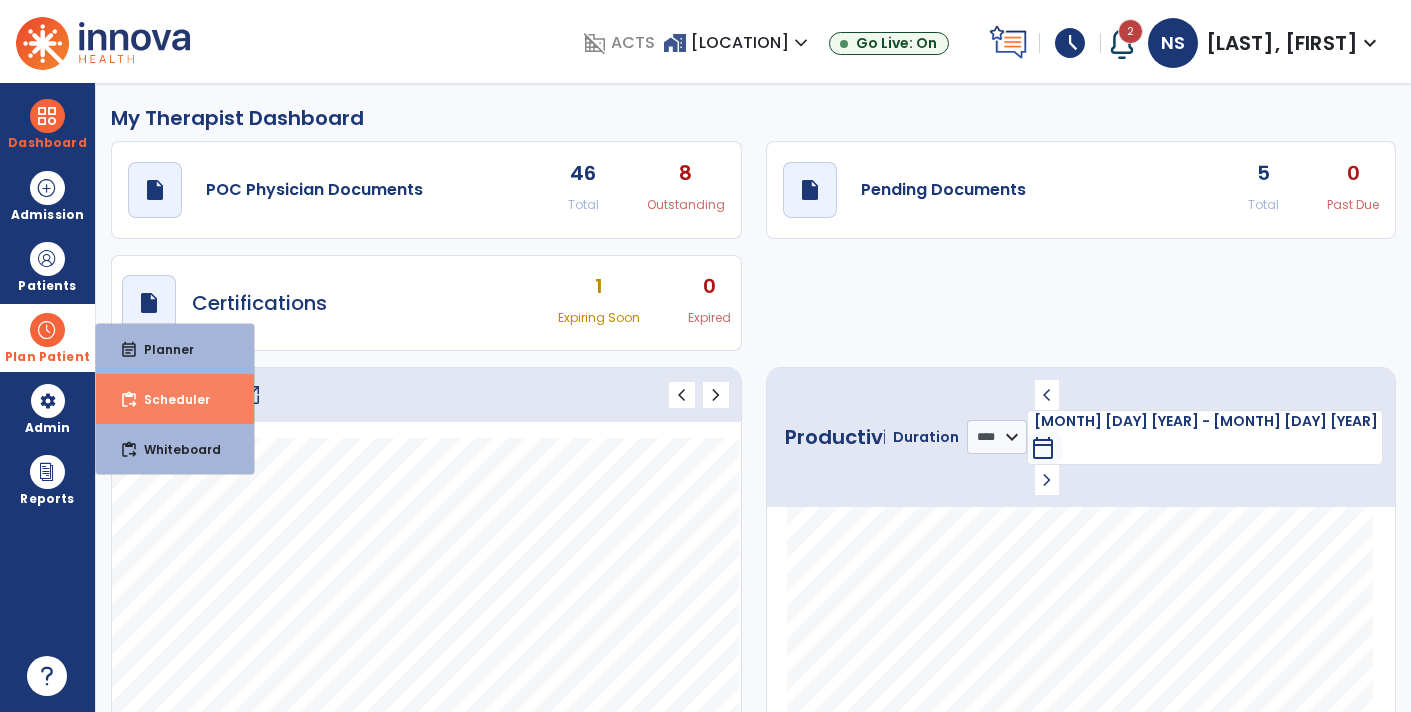 click on "Scheduler" at bounding box center [169, 399] 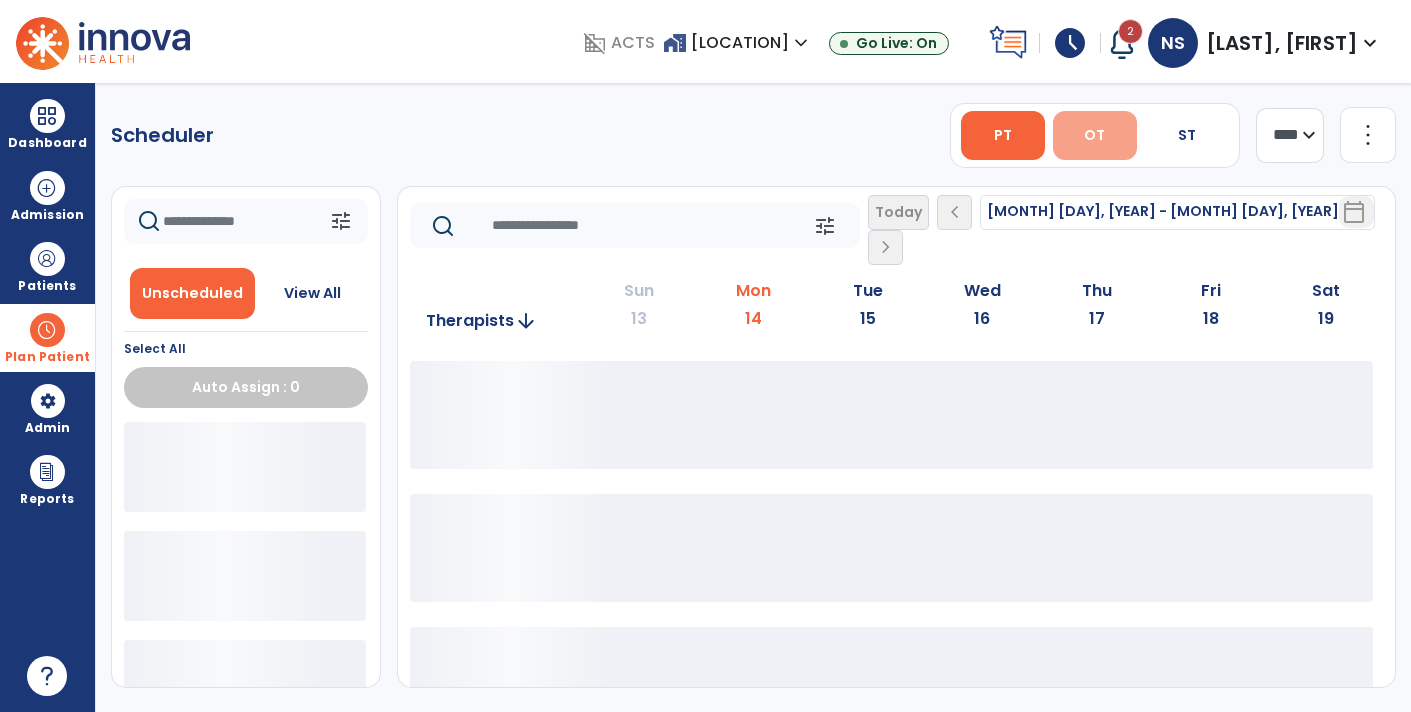 click on "OT" at bounding box center [1095, 135] 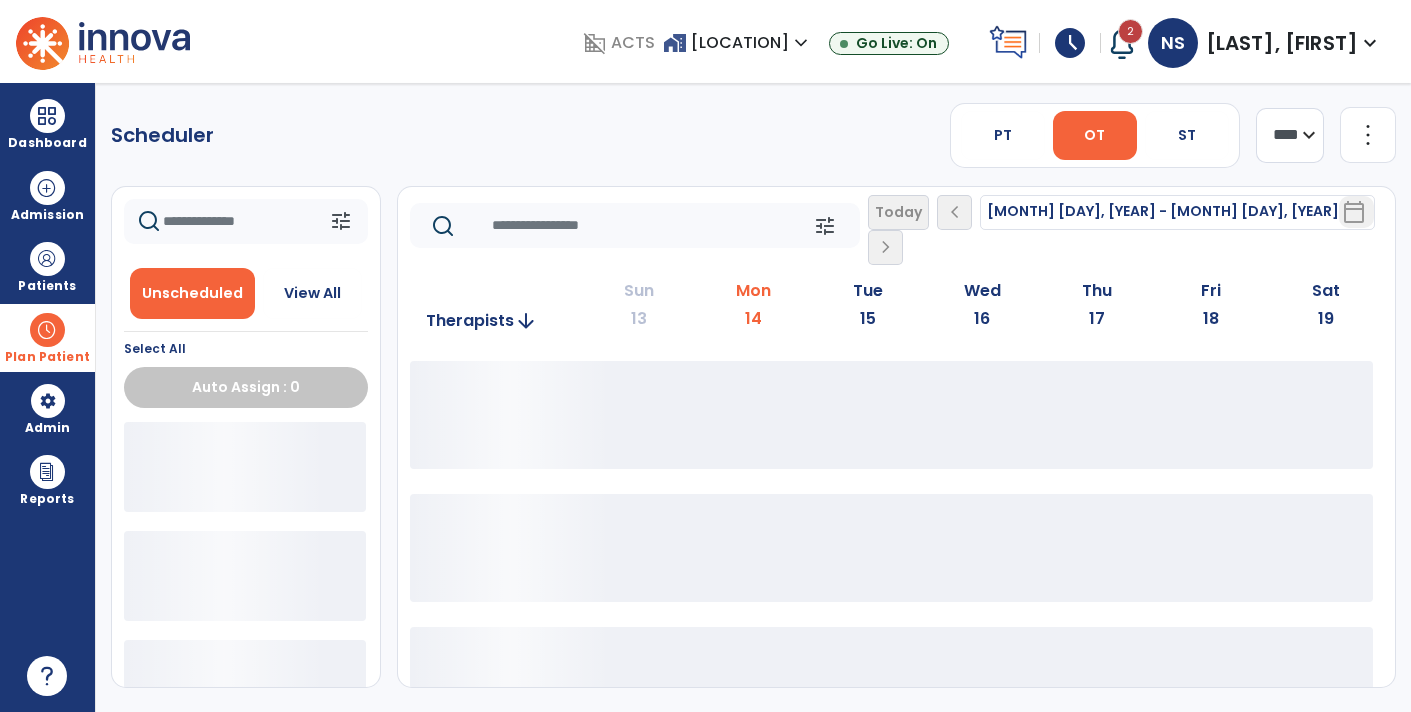 click on "**** ***" 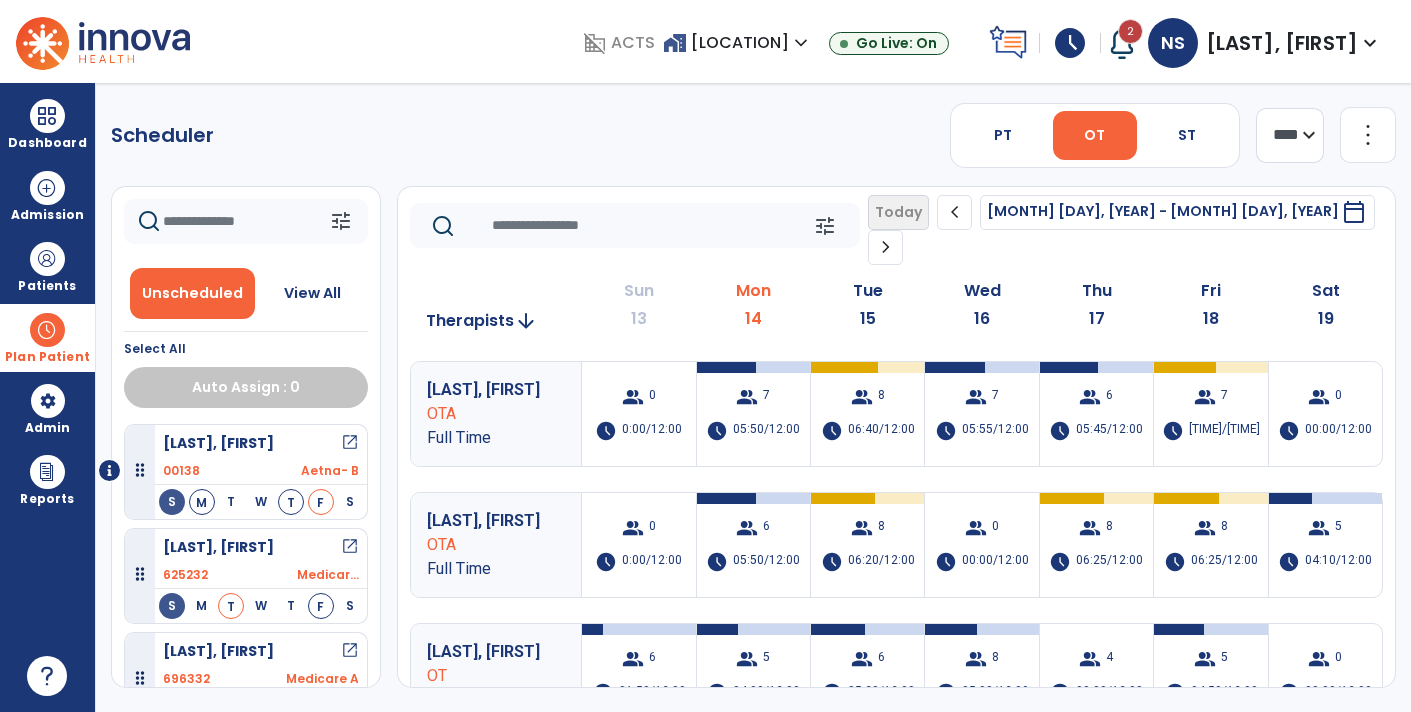 select on "*******" 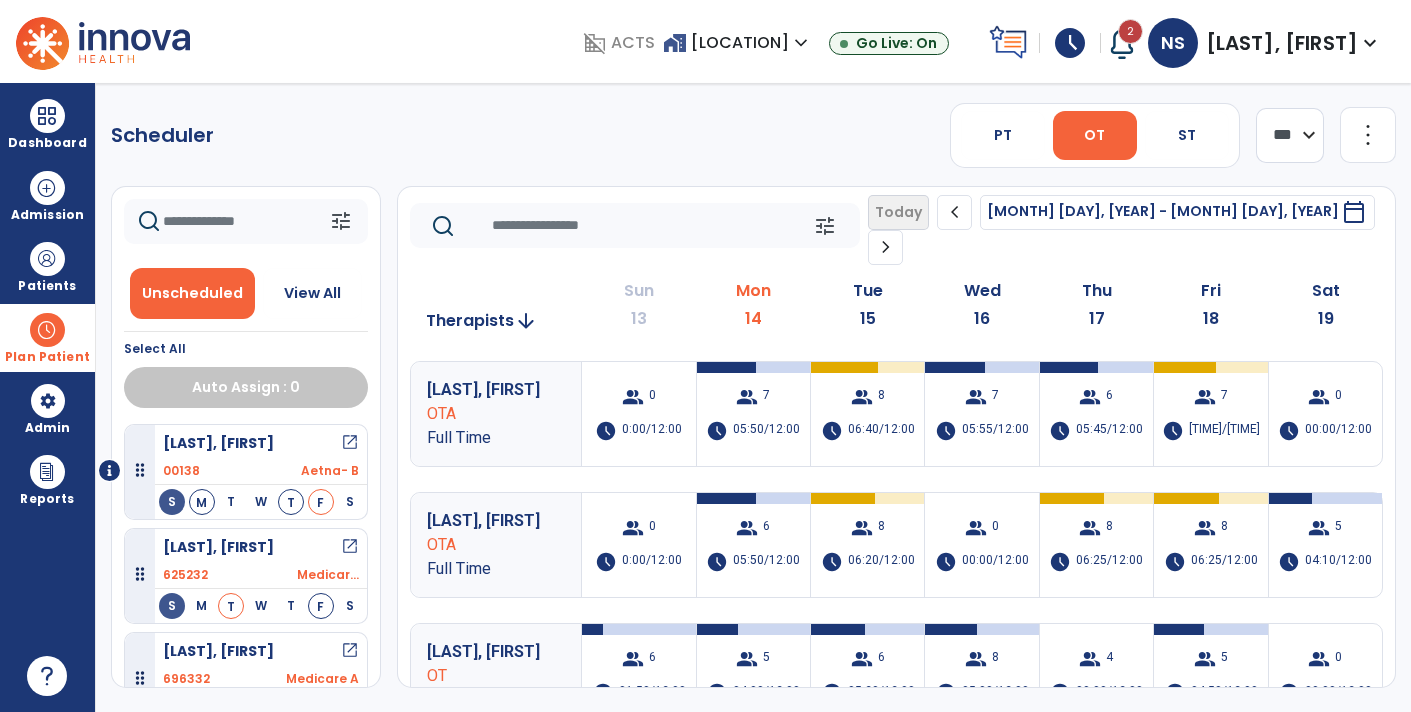 click on "**** ***" 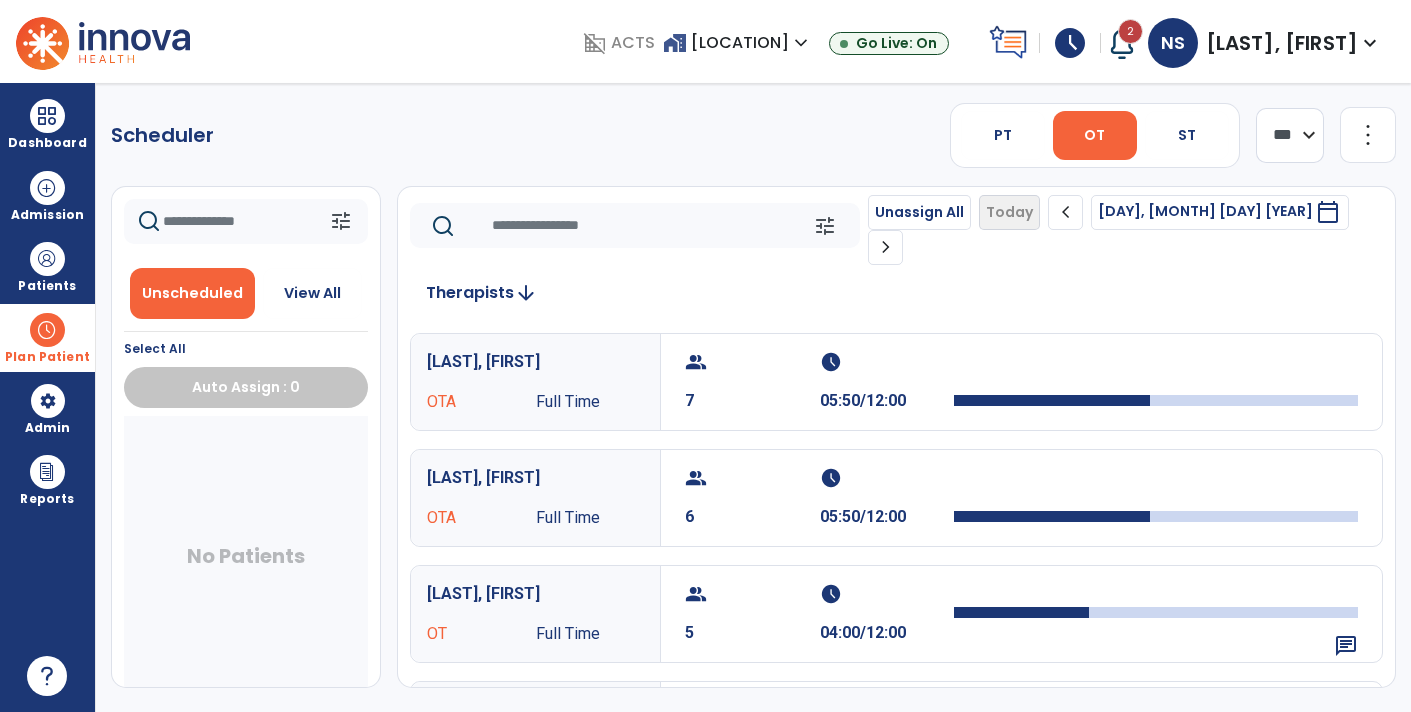 click on "chevron_right" 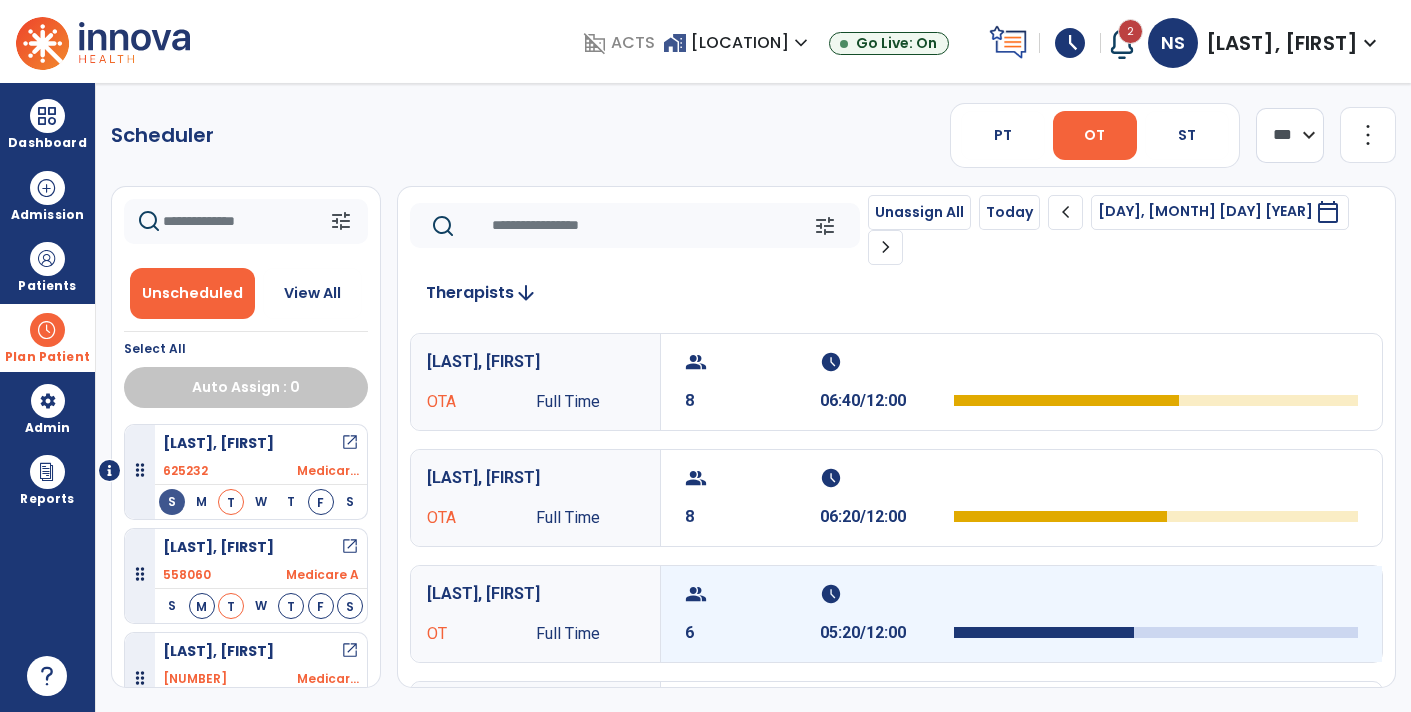 click at bounding box center [1156, 632] 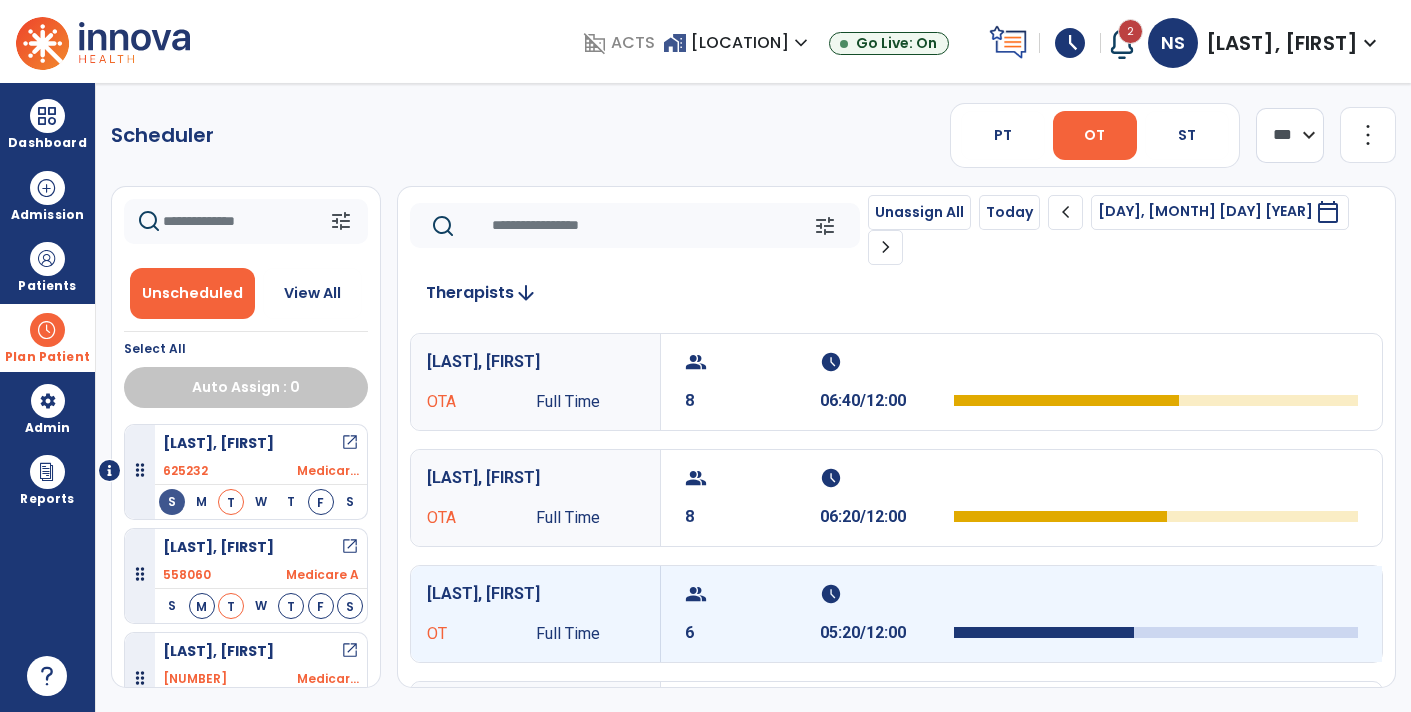 click on "group  6  schedule  [TIME]/[TIME]" at bounding box center (1021, 614) 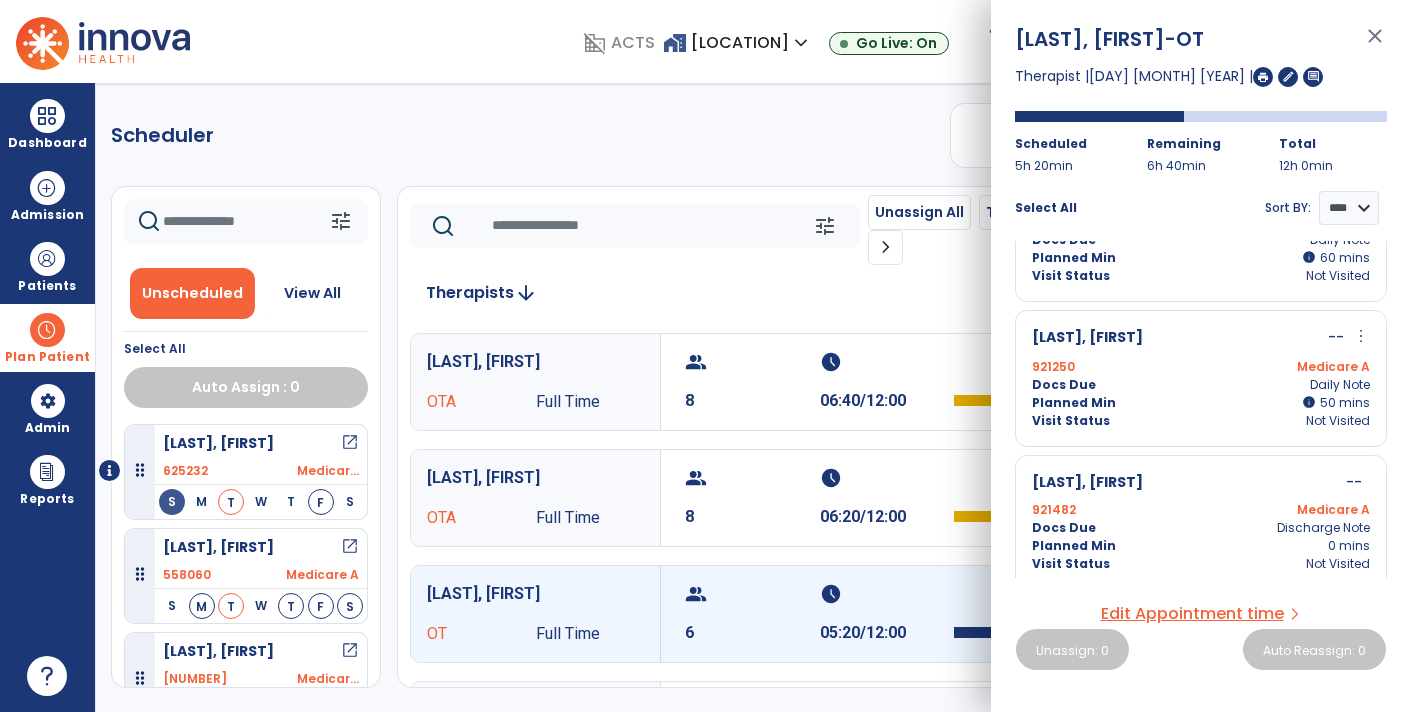 scroll, scrollTop: 524, scrollLeft: 0, axis: vertical 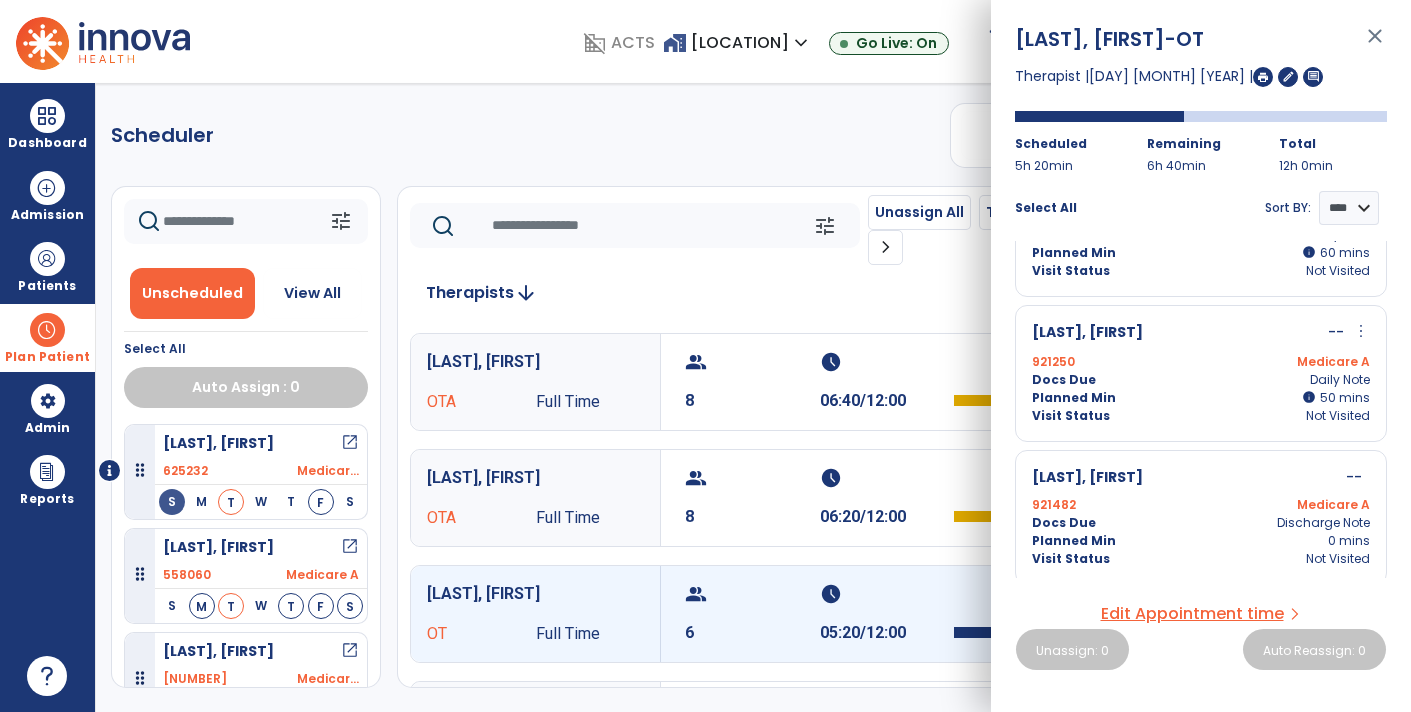 click on "Medicare A" at bounding box center (1285, 362) 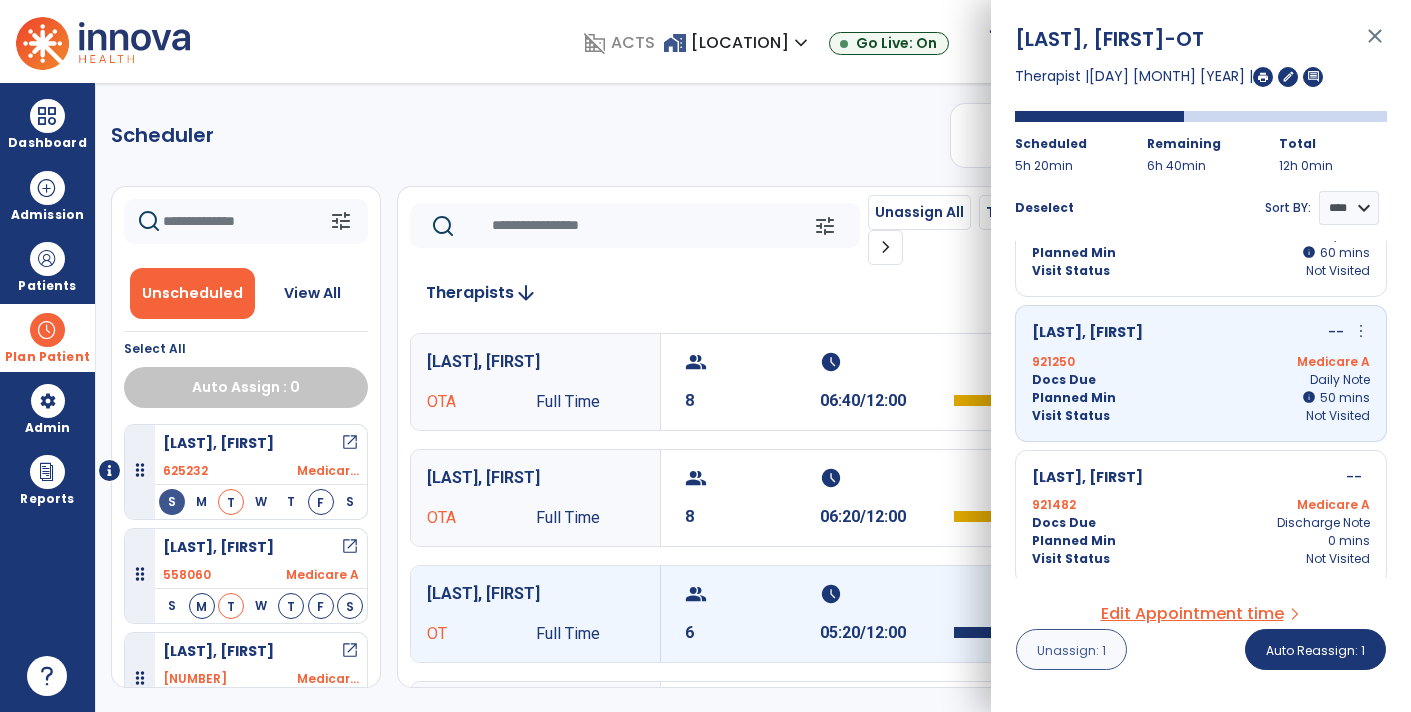 click on "Unassign: 1" at bounding box center (1071, 650) 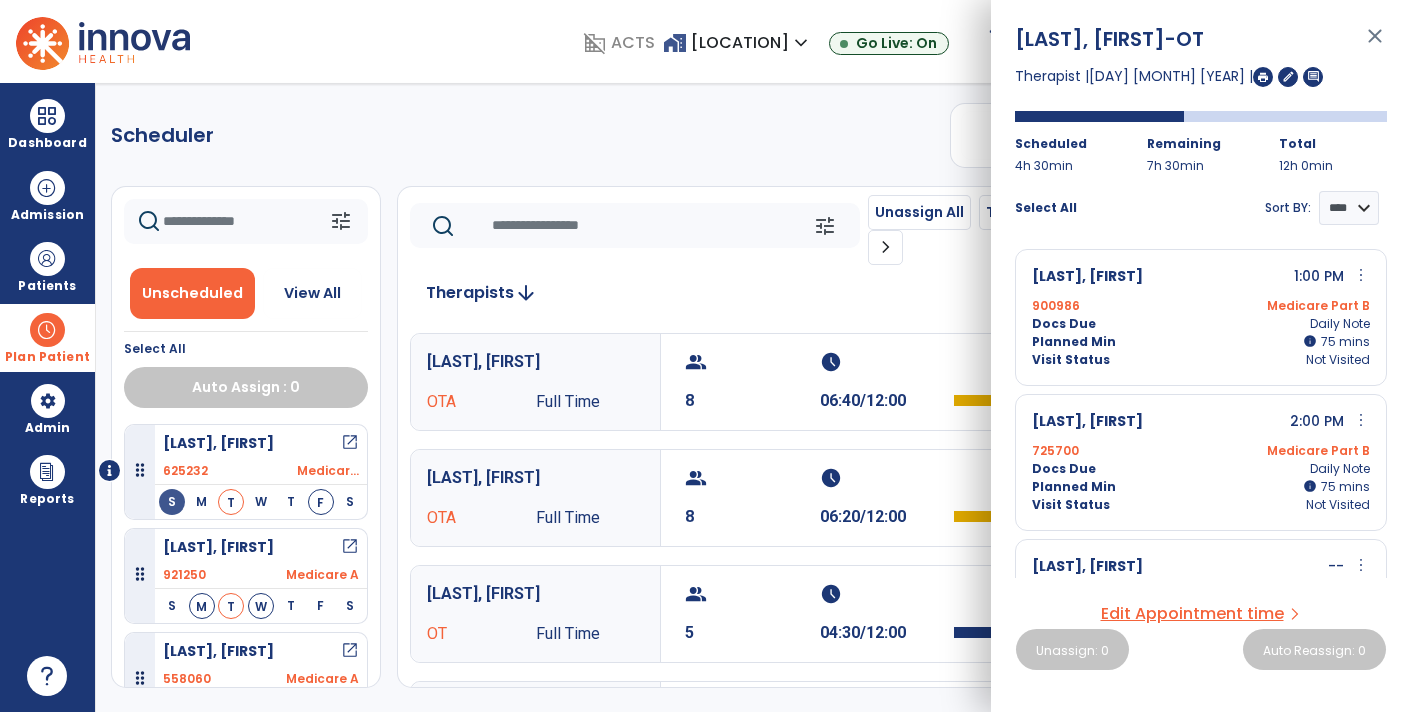 click on "Scheduler   PT   OT   ST  **** *** more_vert  Manage Labor   View All Therapists   Print" 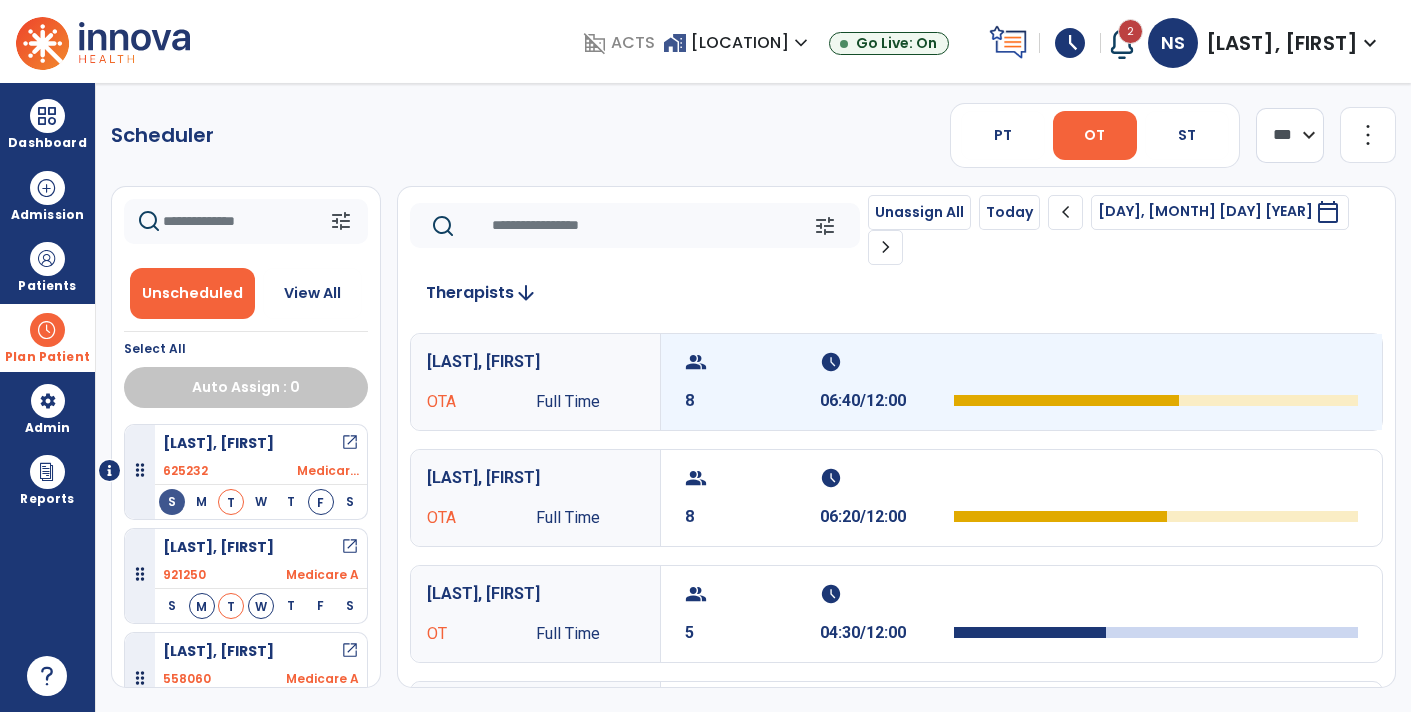 click at bounding box center [1066, 400] 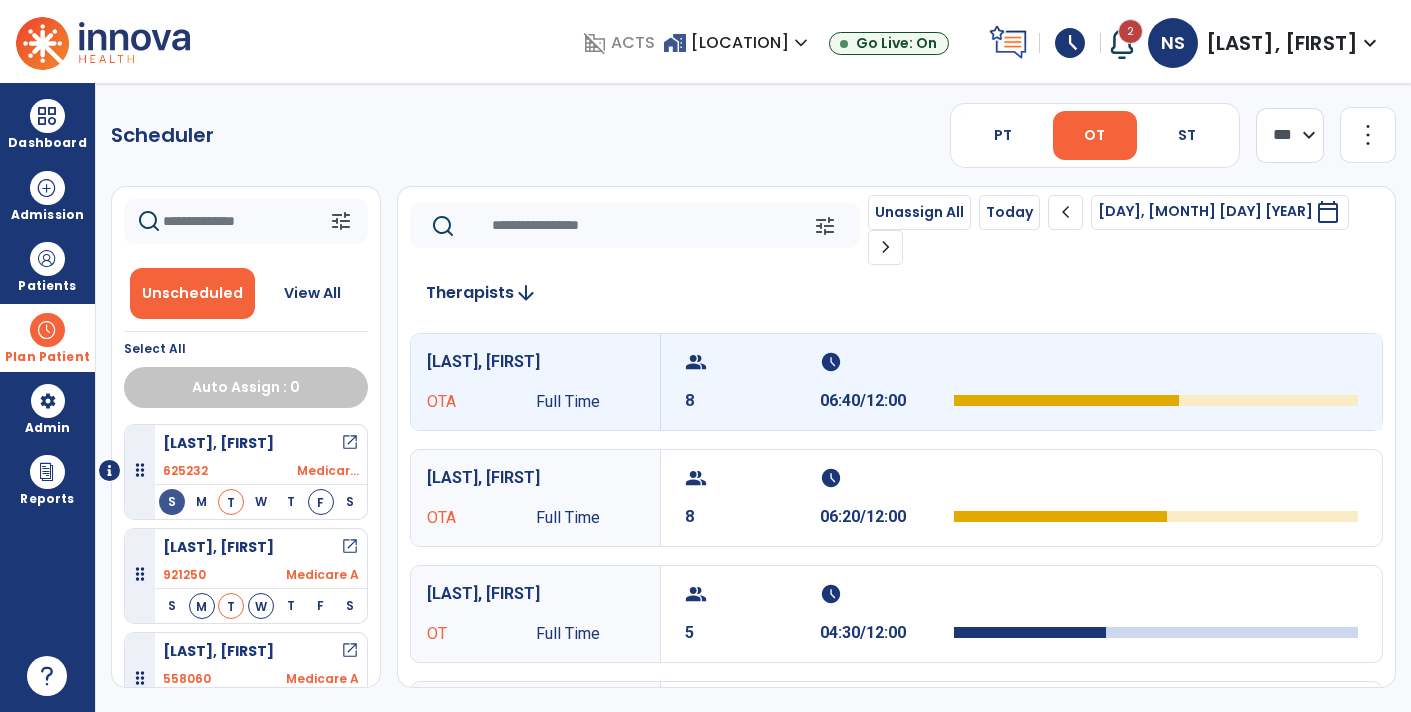 click at bounding box center (1066, 400) 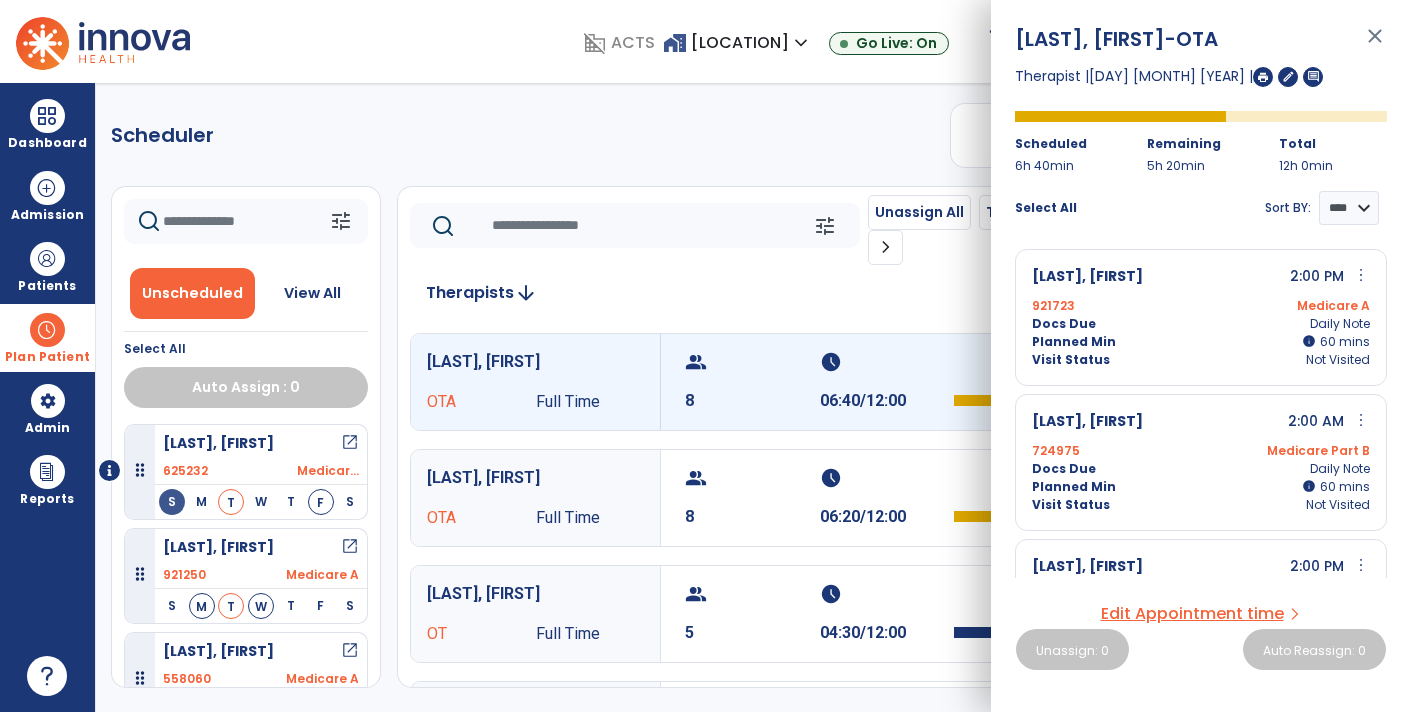 click on "[LAST], [FIRST]   [TIME]  more_vert  edit   Edit Session   alt_route   Split Minutes  [NUMBER] Medicare Part B  Docs Due Daily Note   Planned Min  info   60 I 60 mins  Visit Status  Not Visited" at bounding box center [1201, 462] 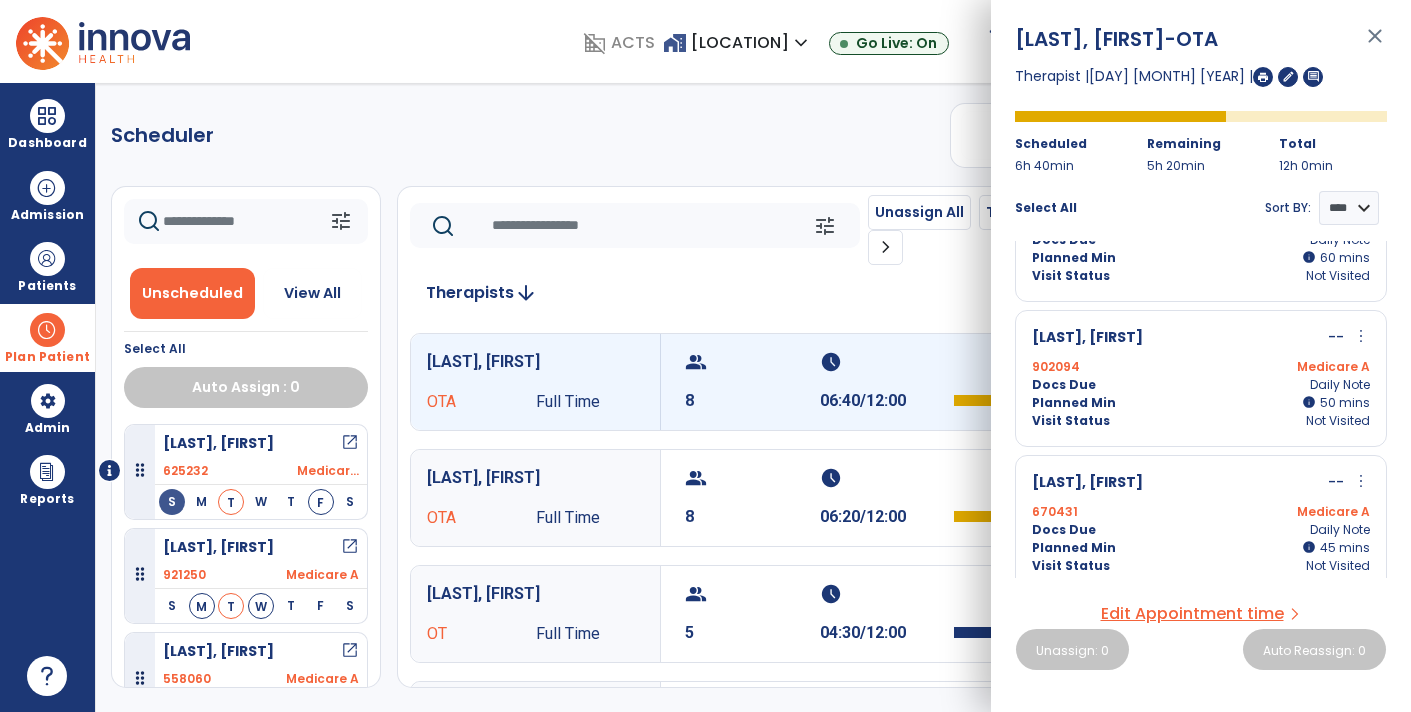 scroll, scrollTop: 813, scrollLeft: 0, axis: vertical 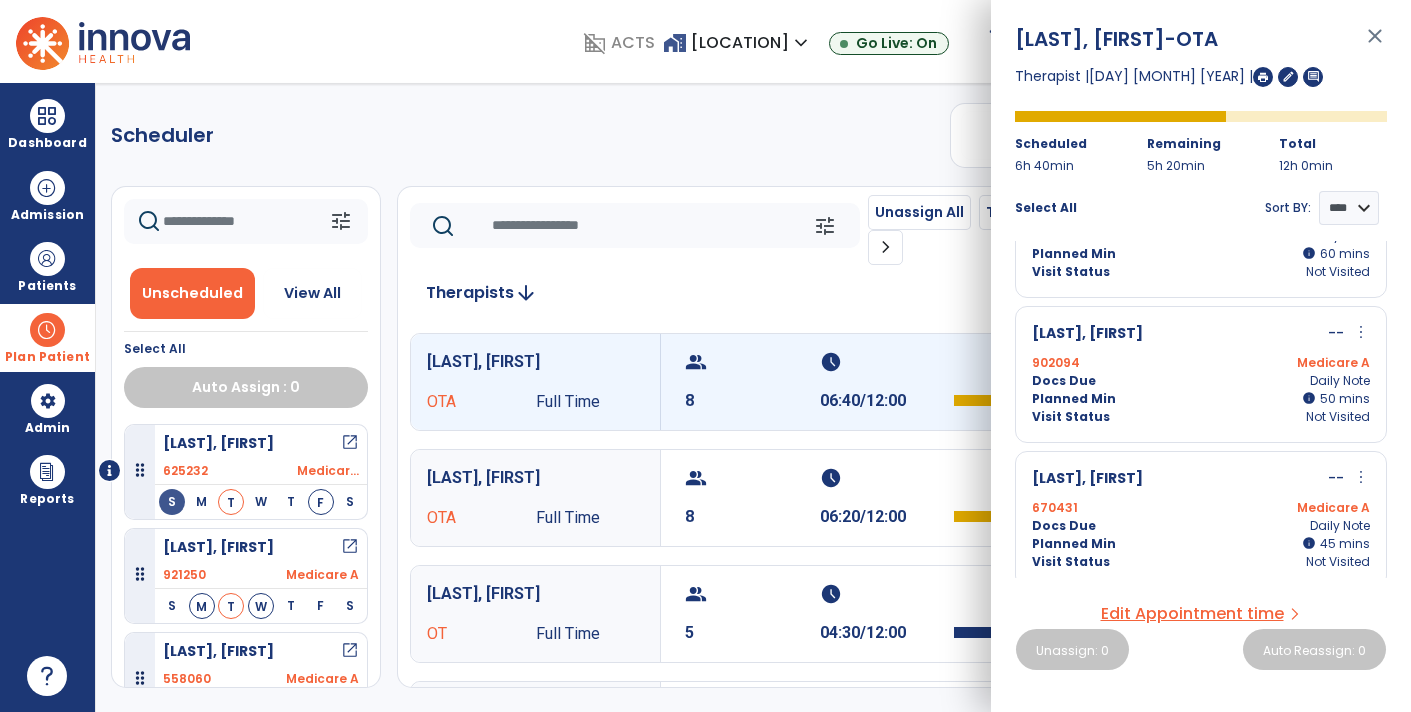 click 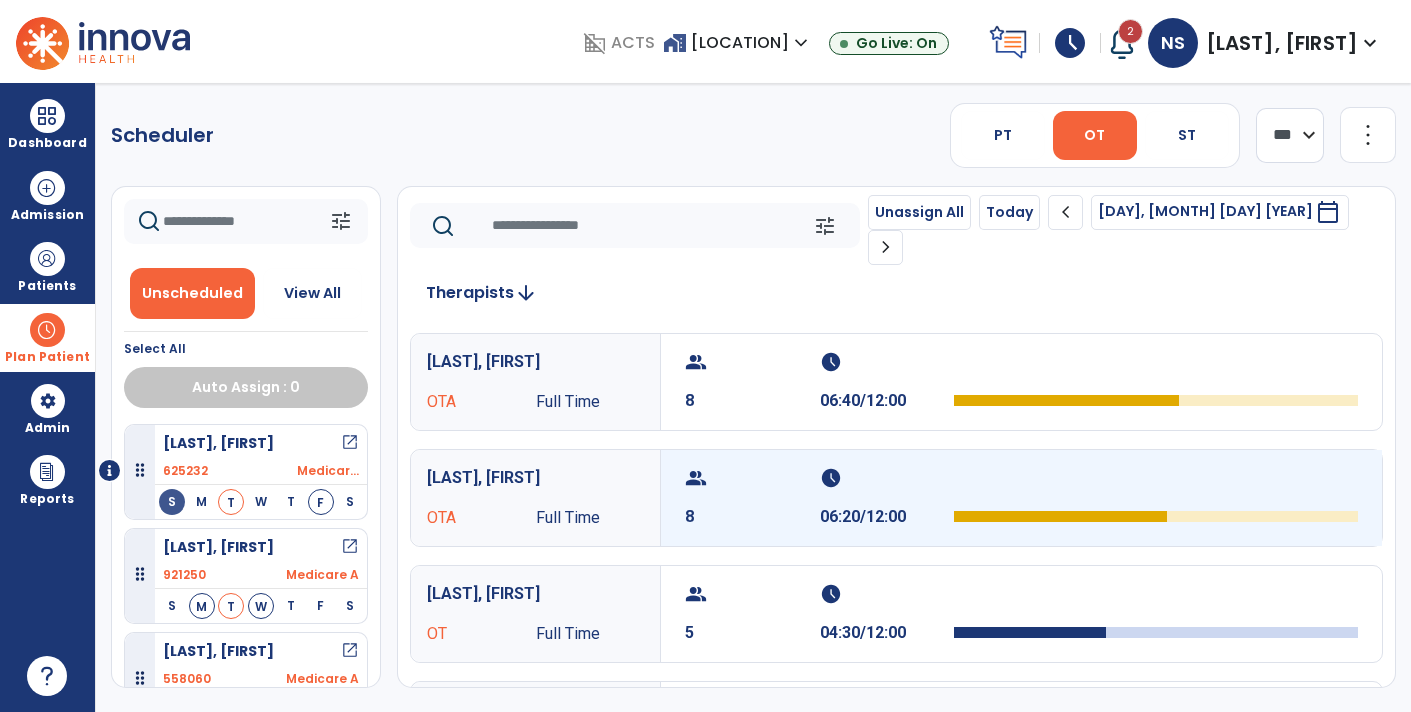 click on "06:20/12:00" at bounding box center (887, 517) 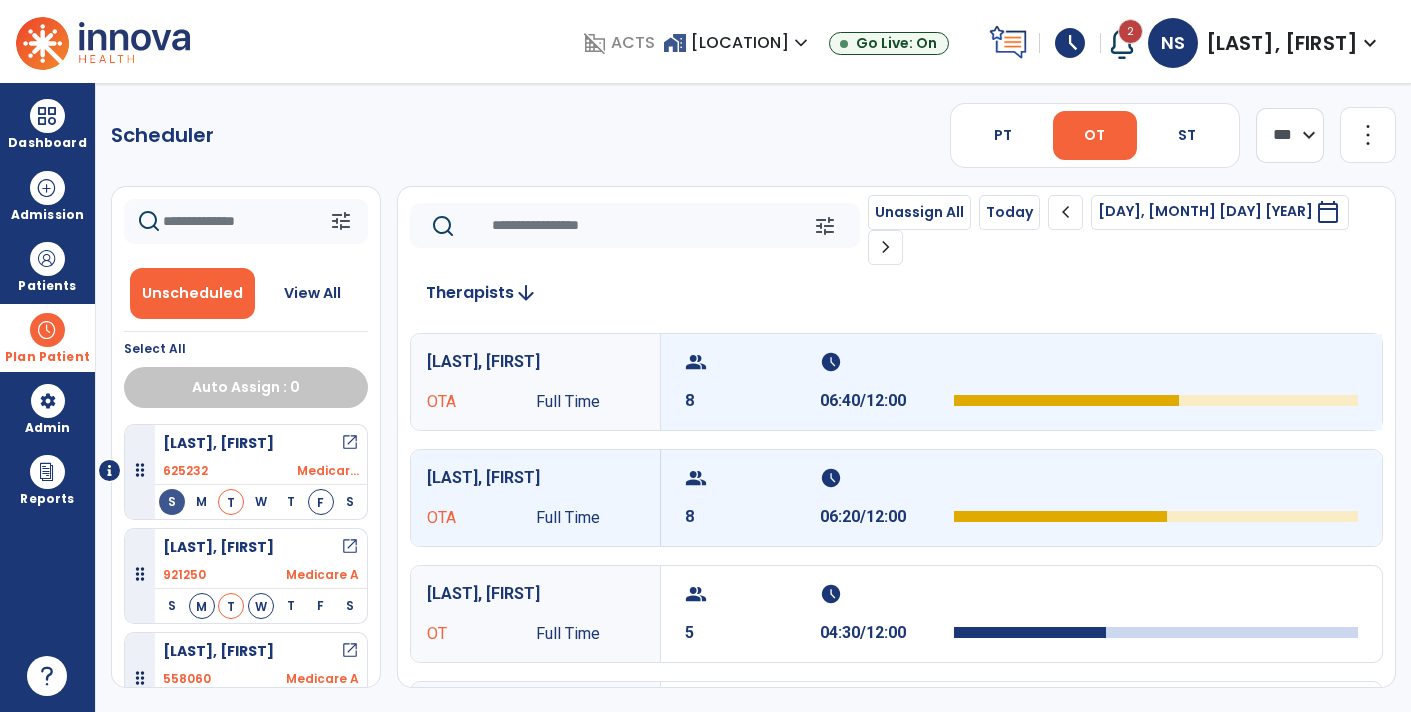 click on "group  8" at bounding box center [752, 382] 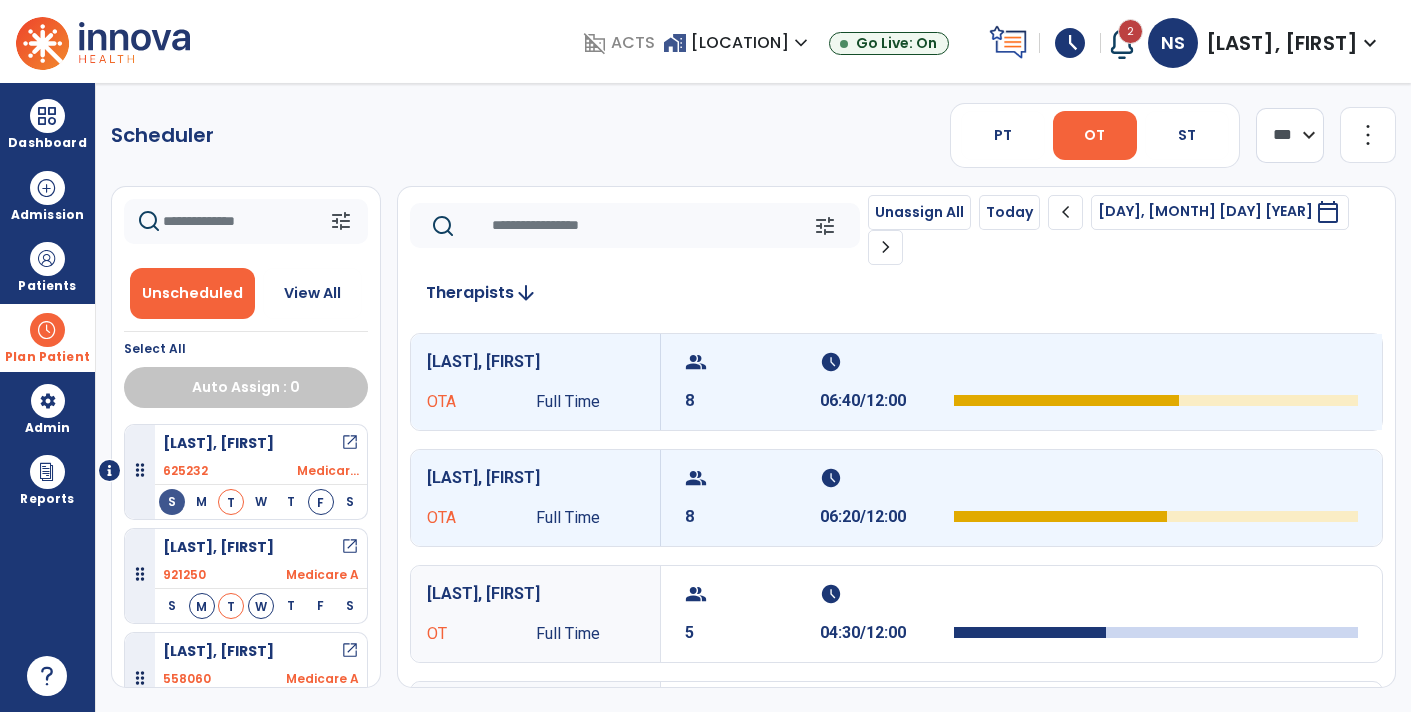 click at bounding box center [1066, 400] 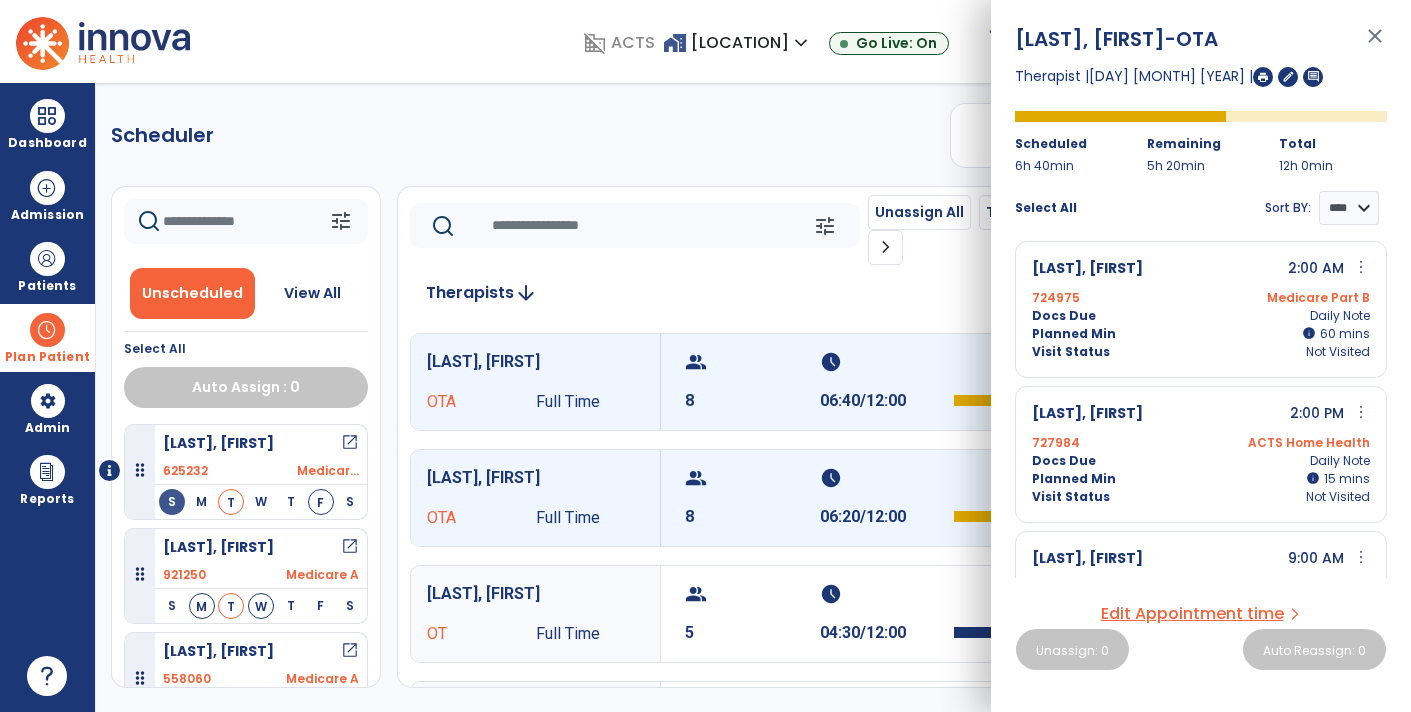 scroll, scrollTop: 155, scrollLeft: 0, axis: vertical 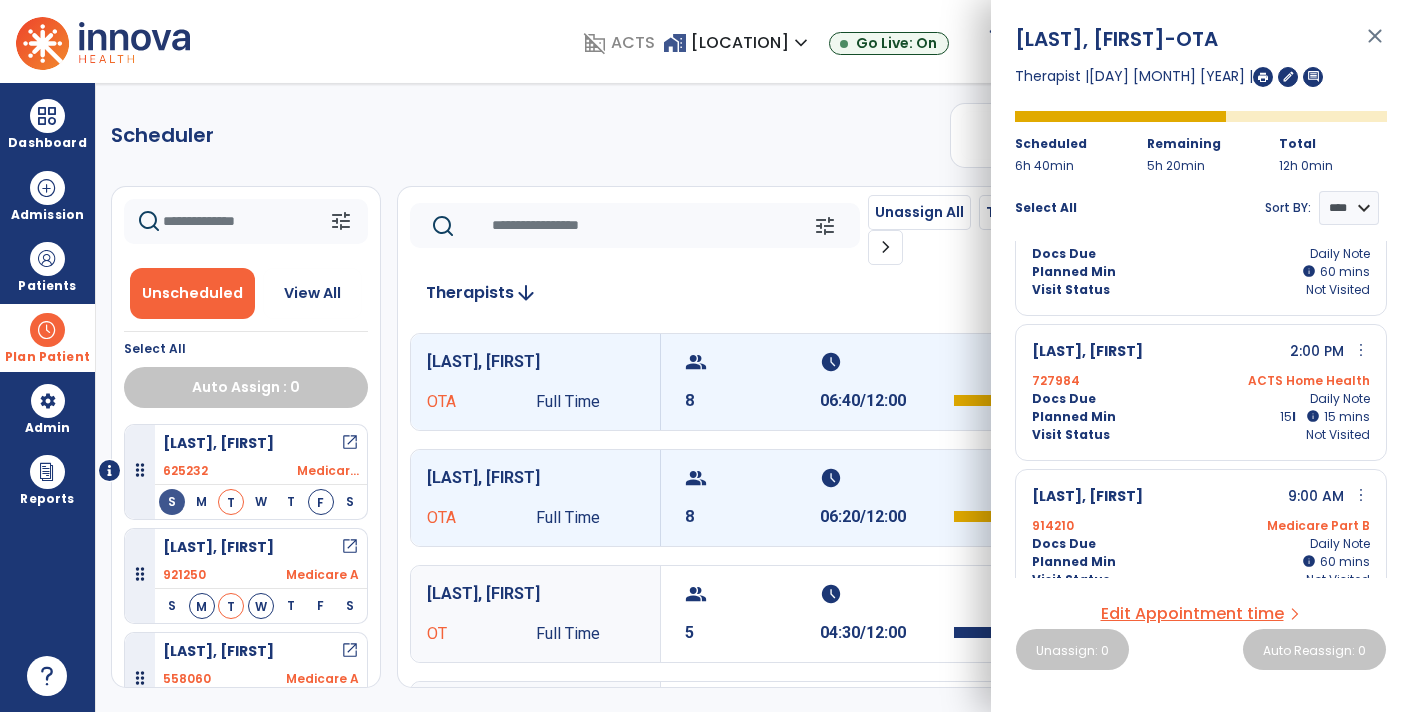 click on "info" at bounding box center [1313, 416] 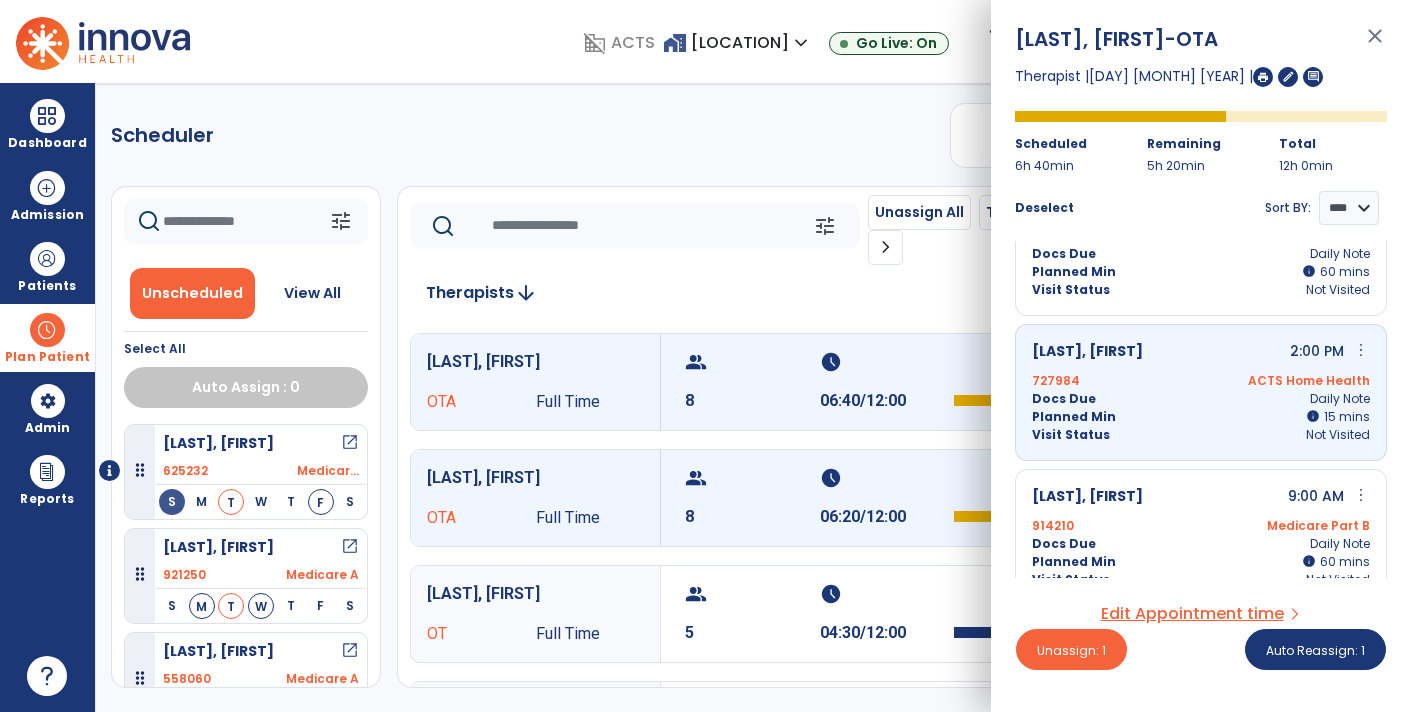 click on "more_vert" at bounding box center (1361, 350) 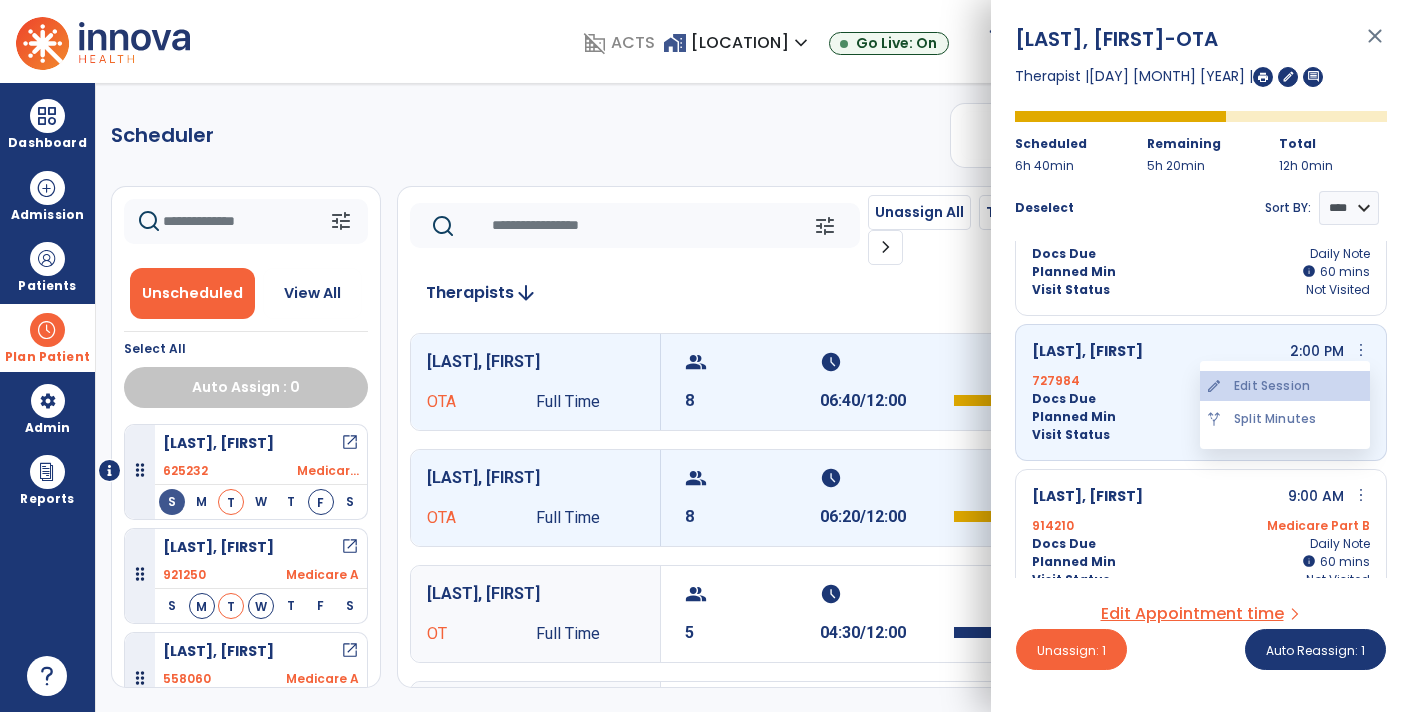 click on "edit   Edit Session" at bounding box center (1285, 386) 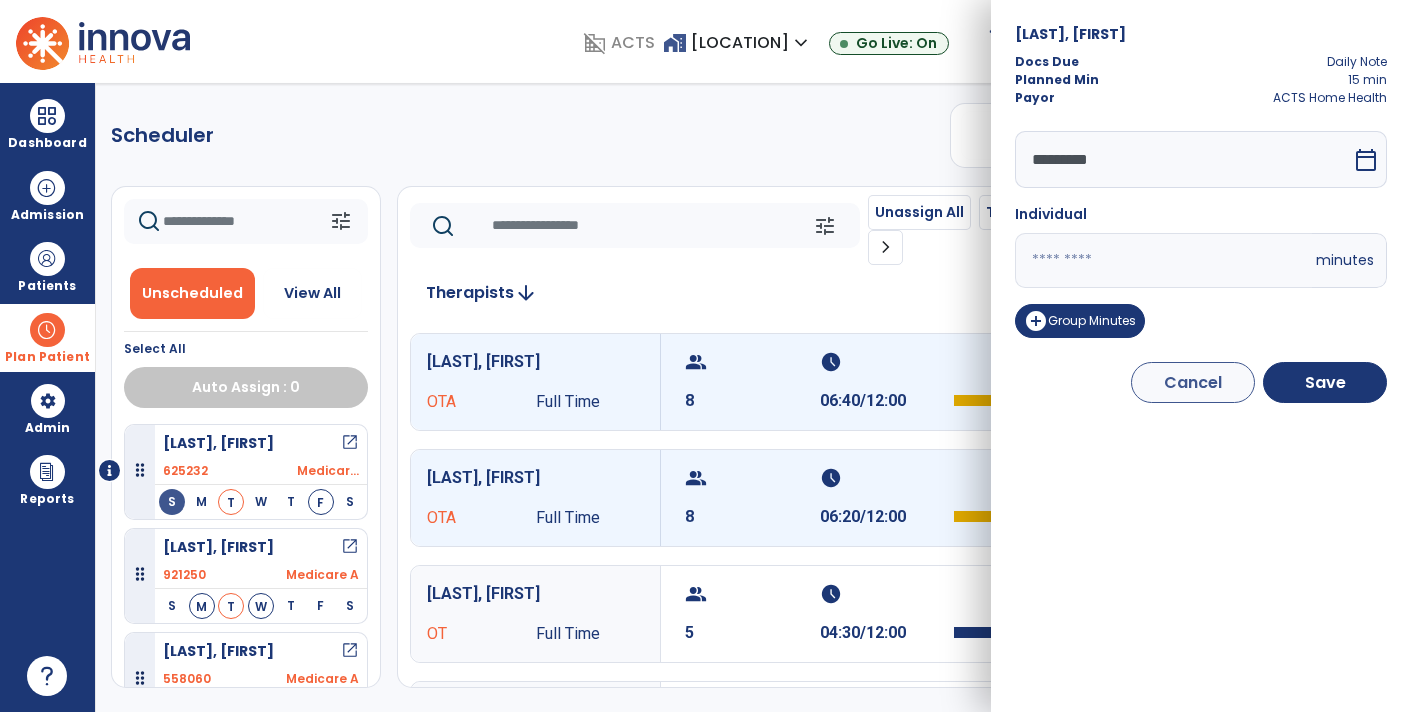 click on "**" at bounding box center (1163, 260) 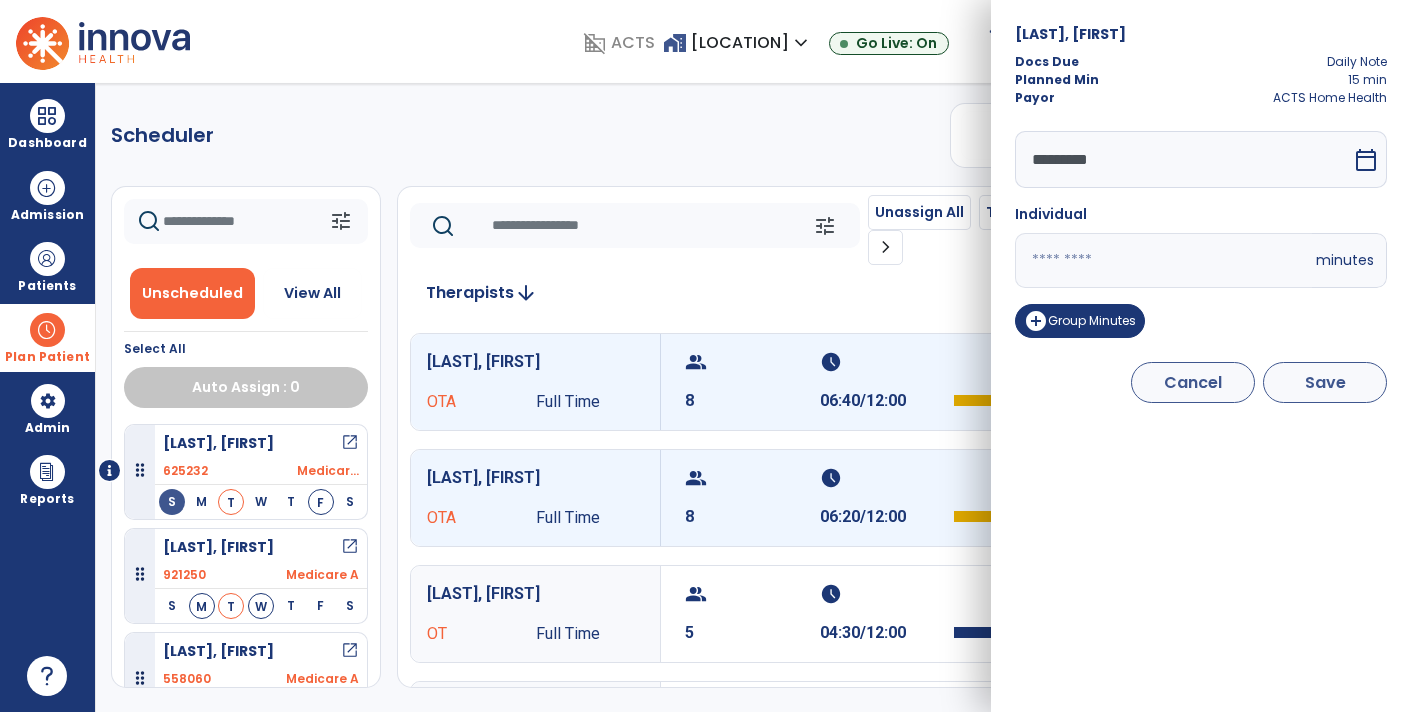 type on "*" 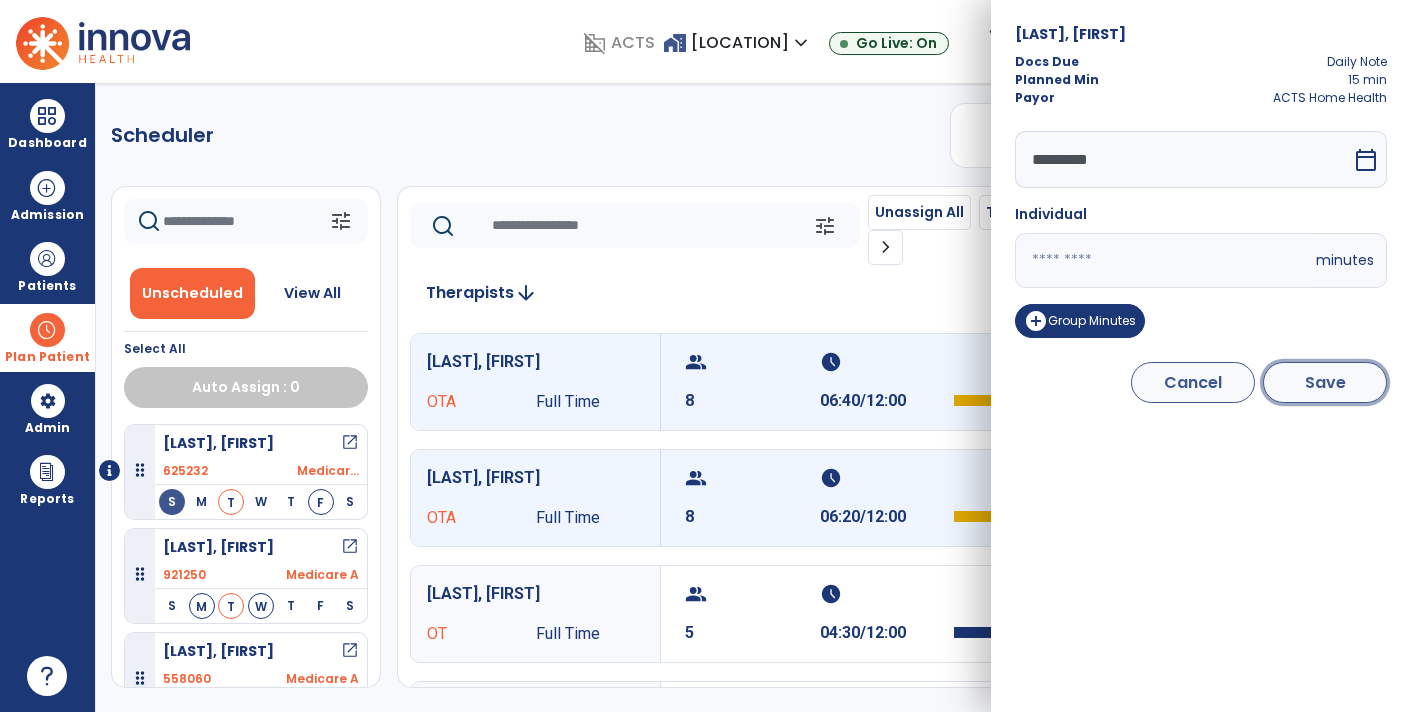click on "Save" at bounding box center [1325, 382] 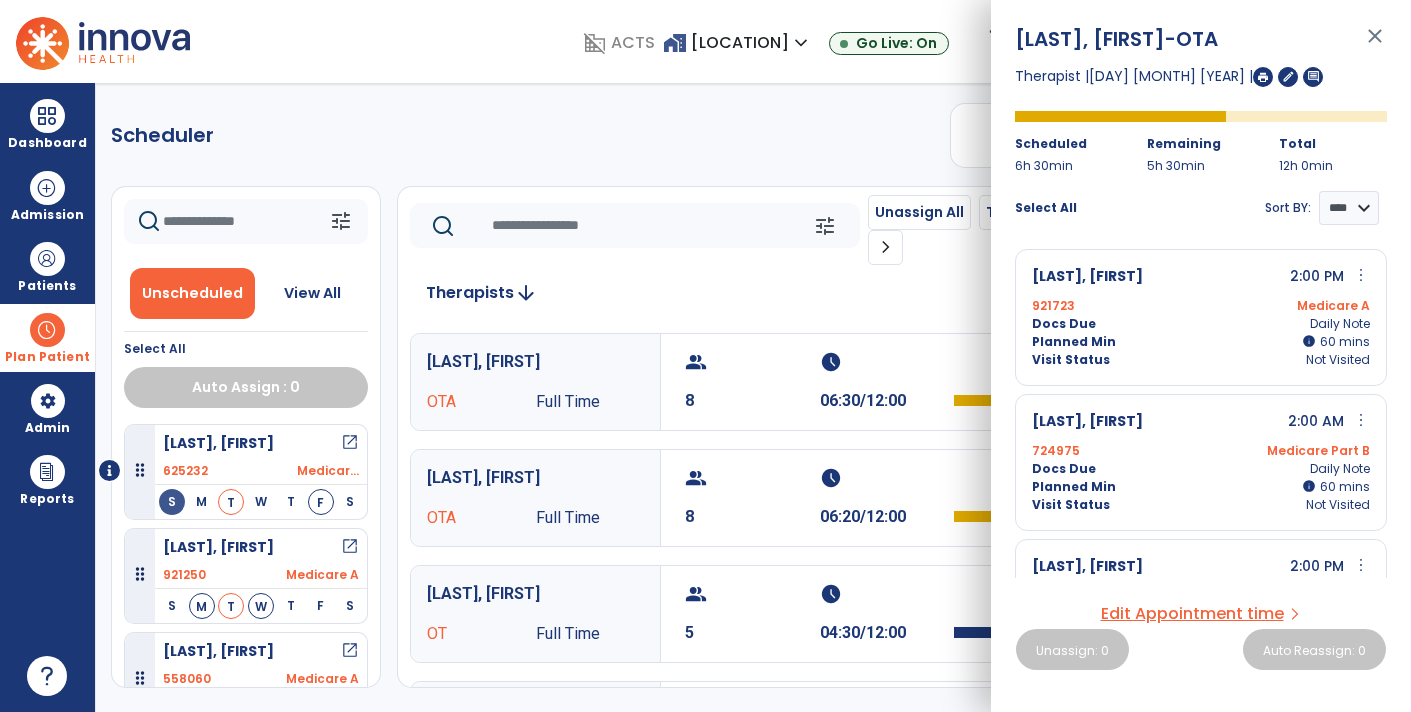 click 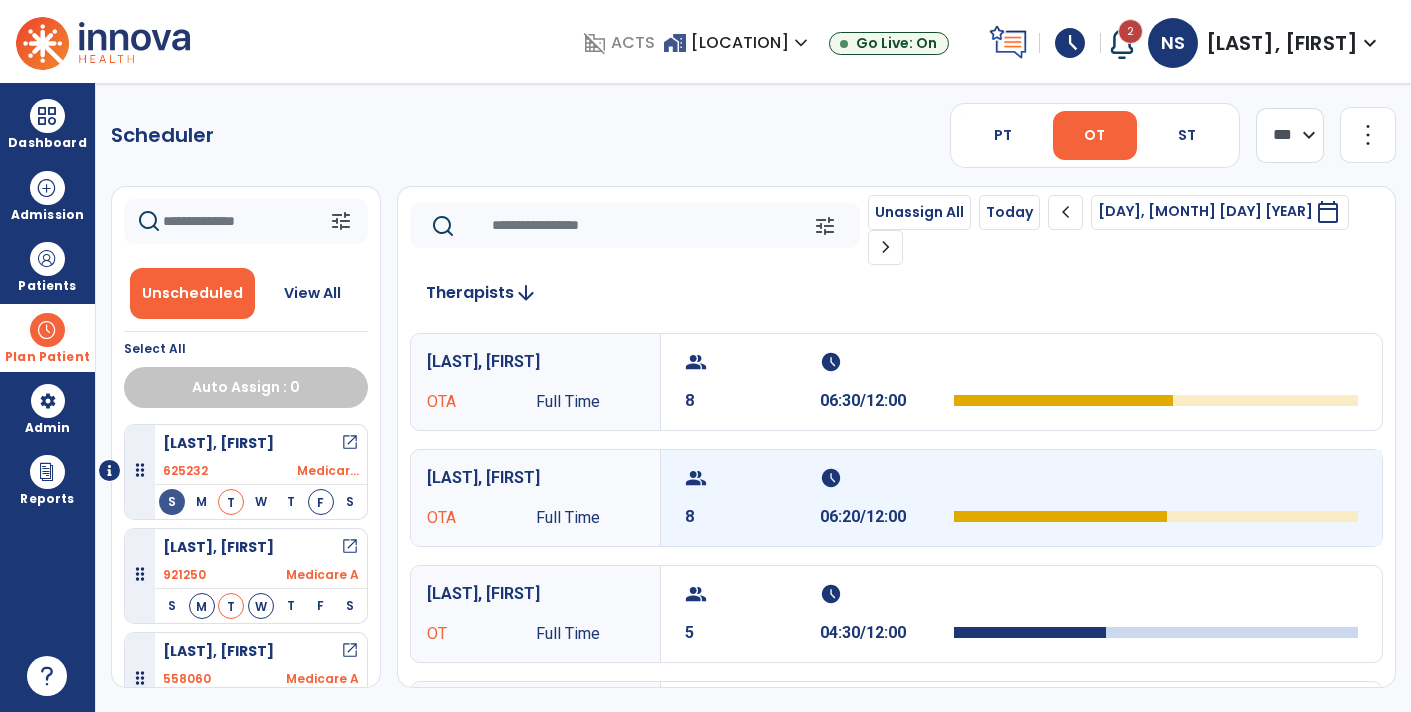 click on "8" at bounding box center (752, 517) 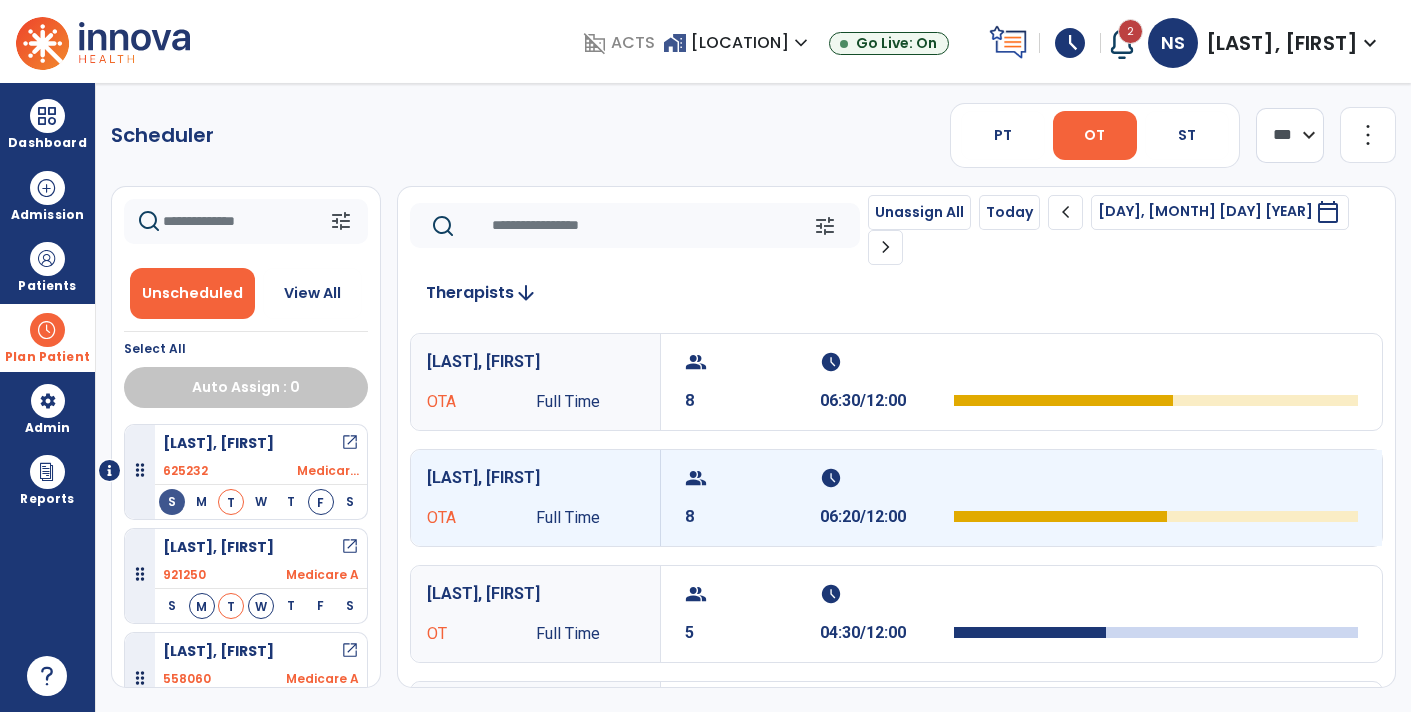 click on "06:20/12:00" at bounding box center [887, 517] 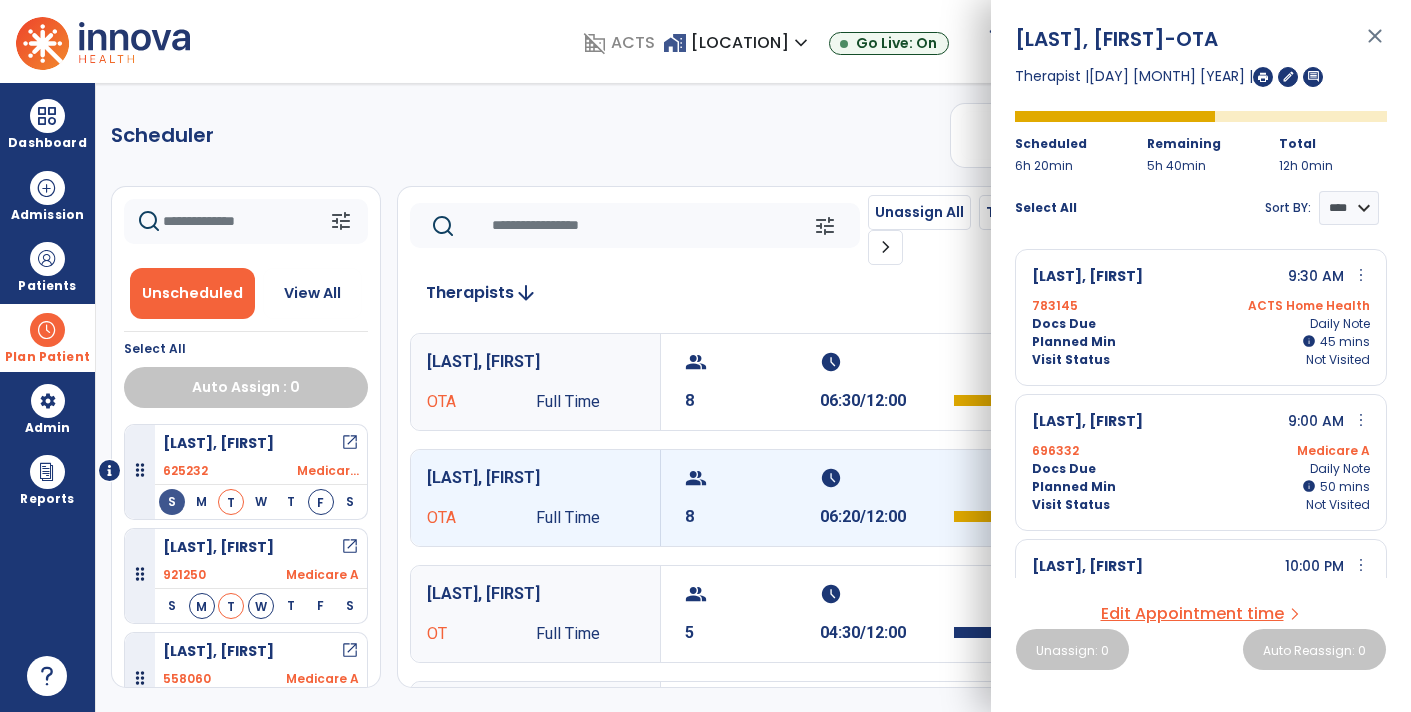click 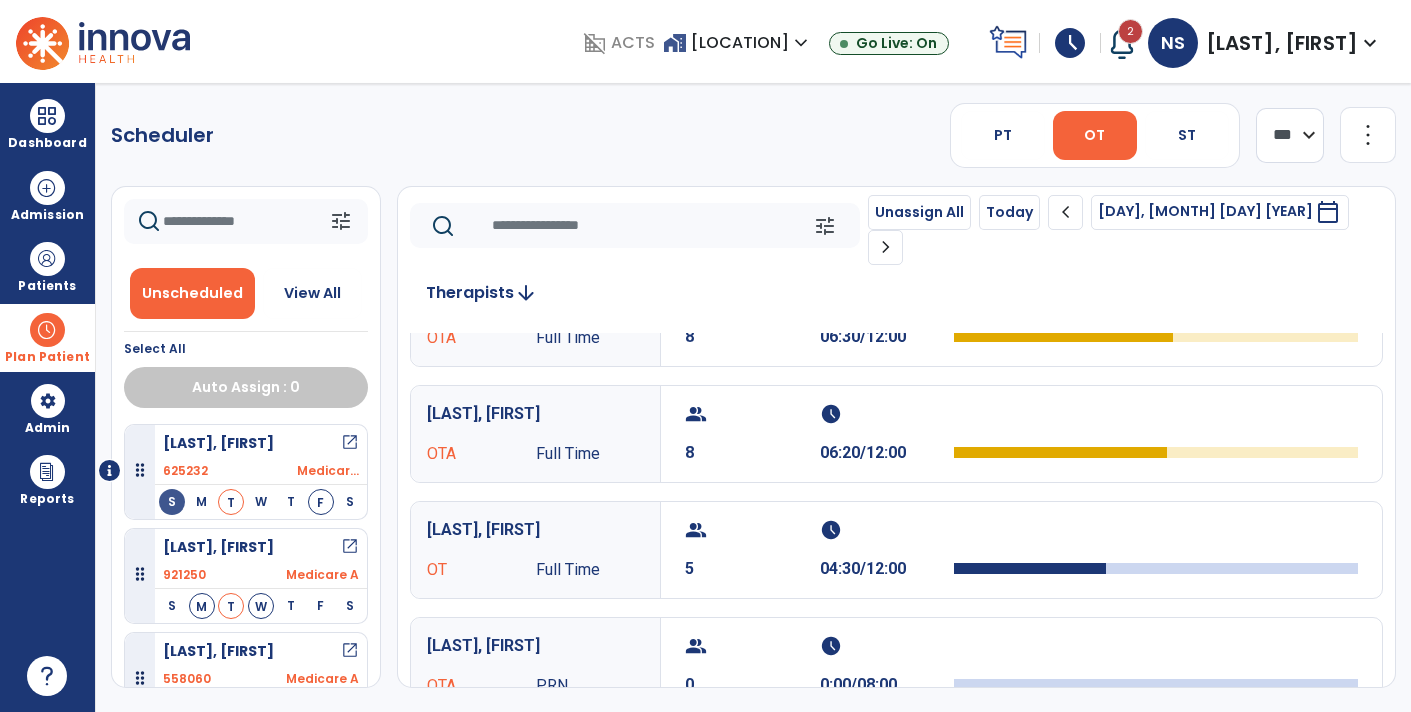 scroll, scrollTop: 57, scrollLeft: 0, axis: vertical 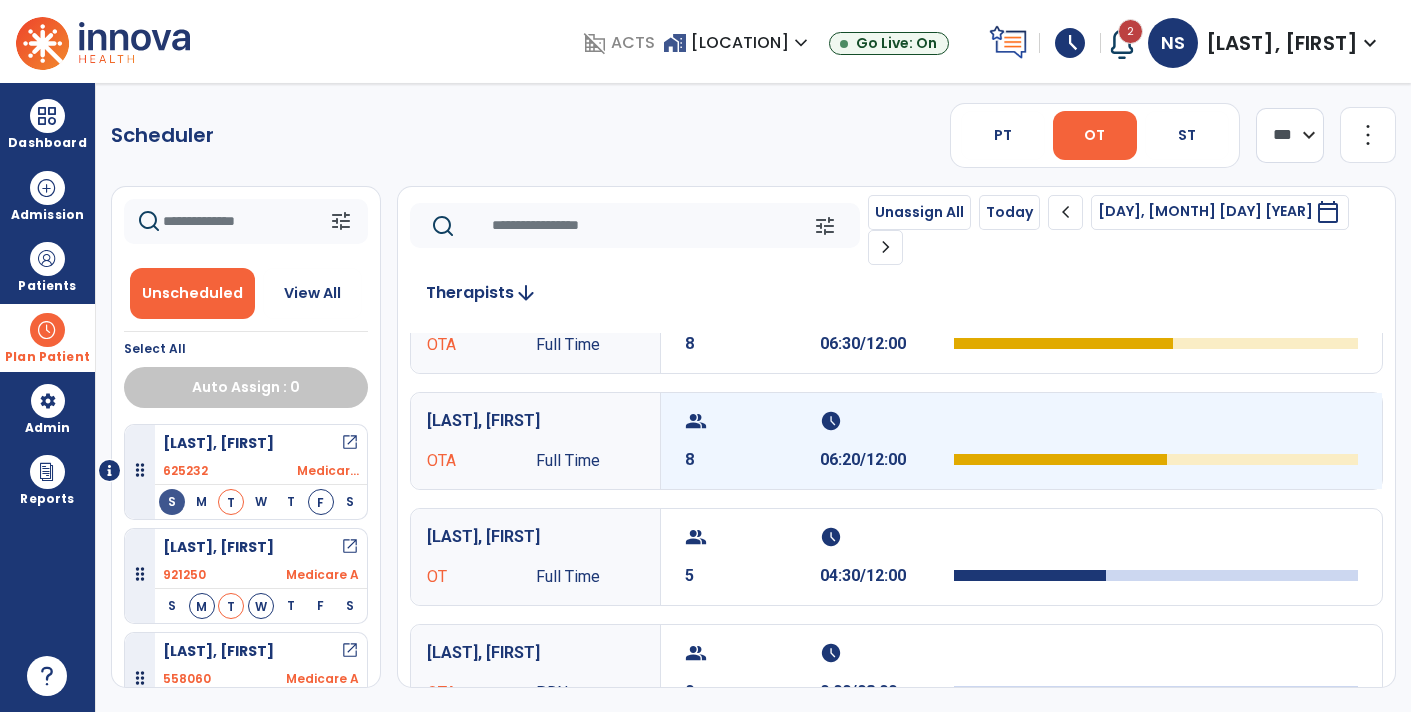 click on "06:20/12:00" at bounding box center [887, 460] 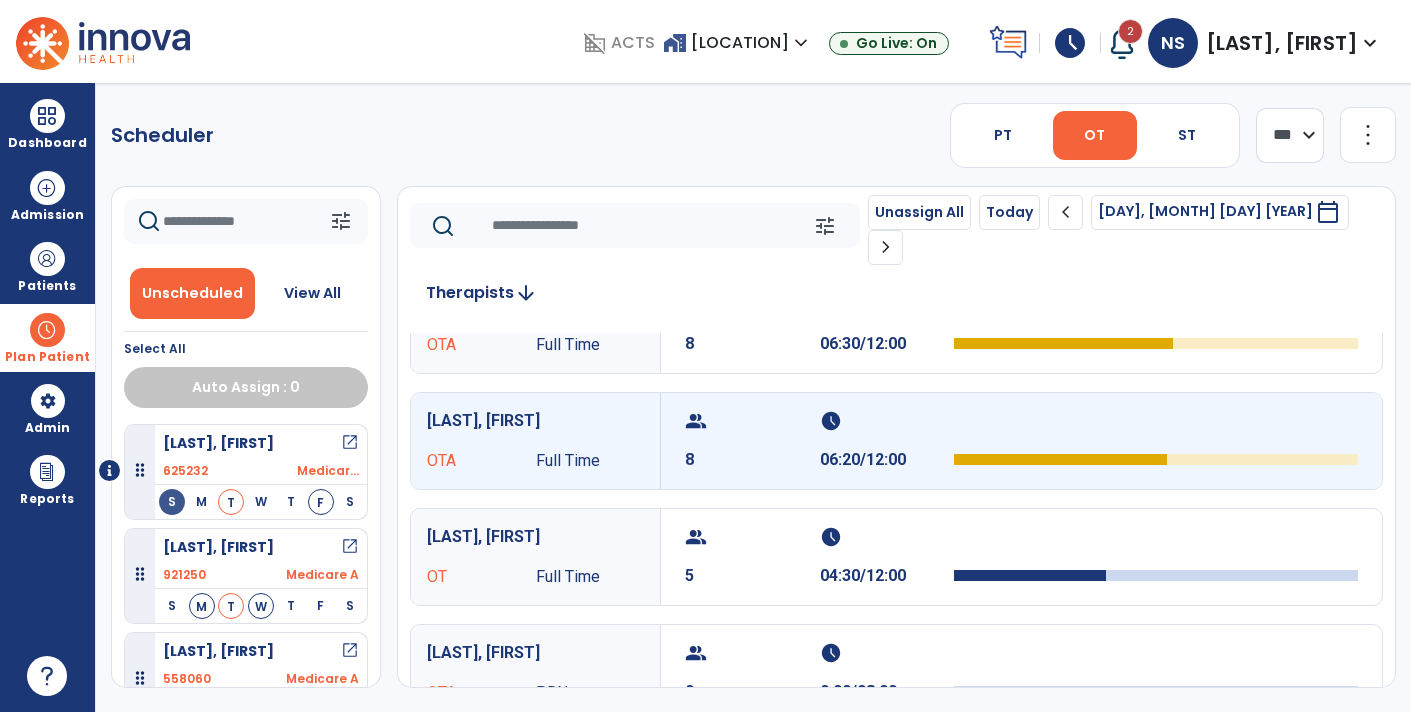 click on "Full Time" at bounding box center [590, 461] 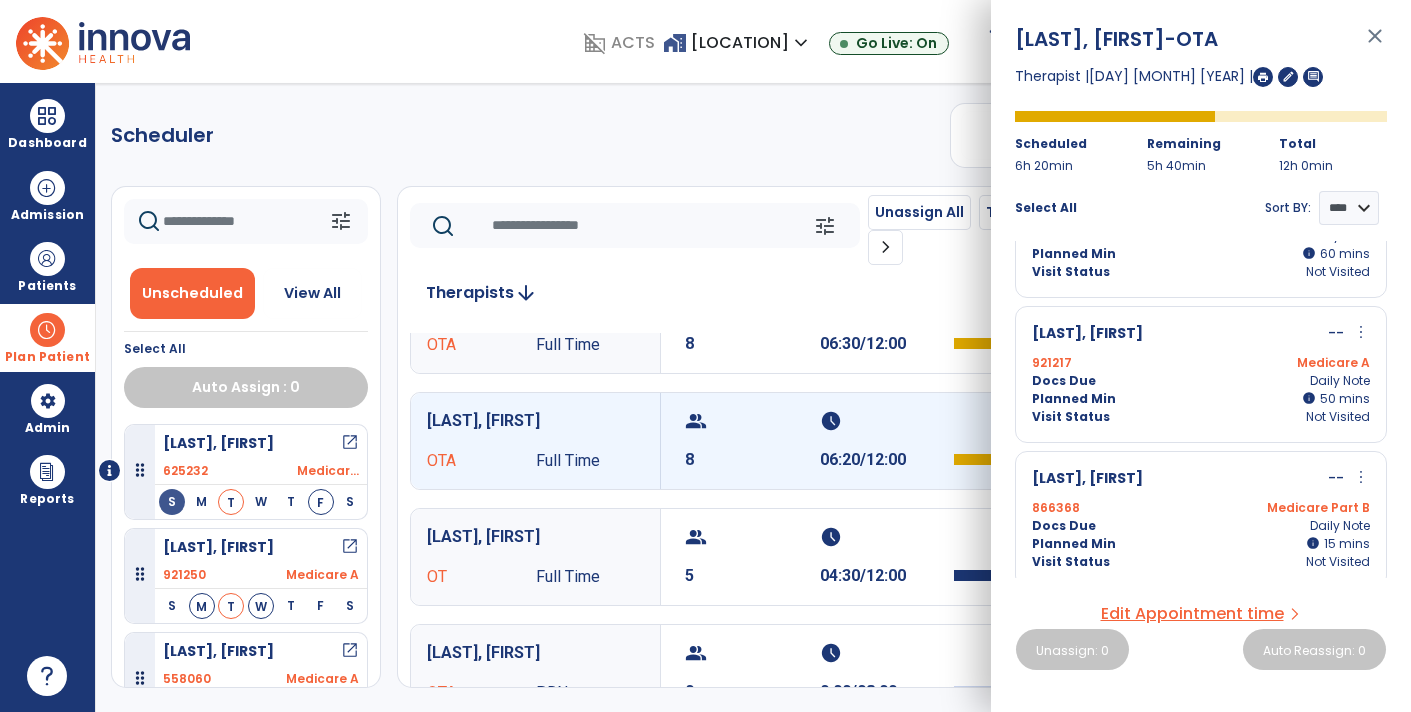click 